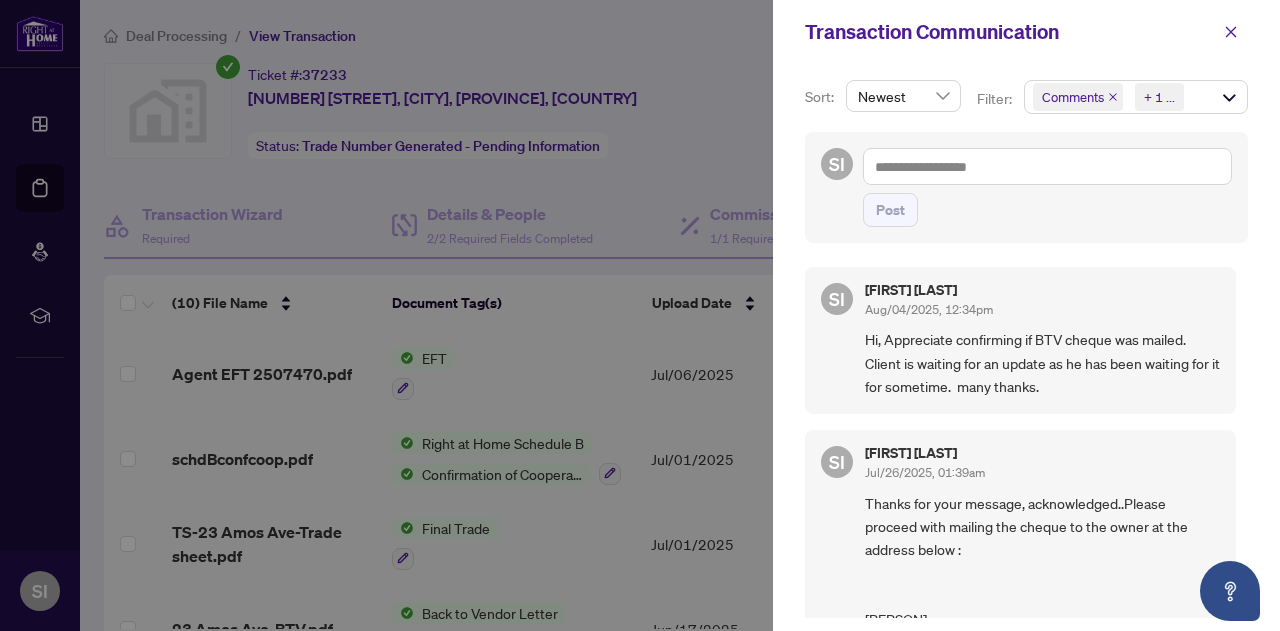 scroll, scrollTop: 0, scrollLeft: 0, axis: both 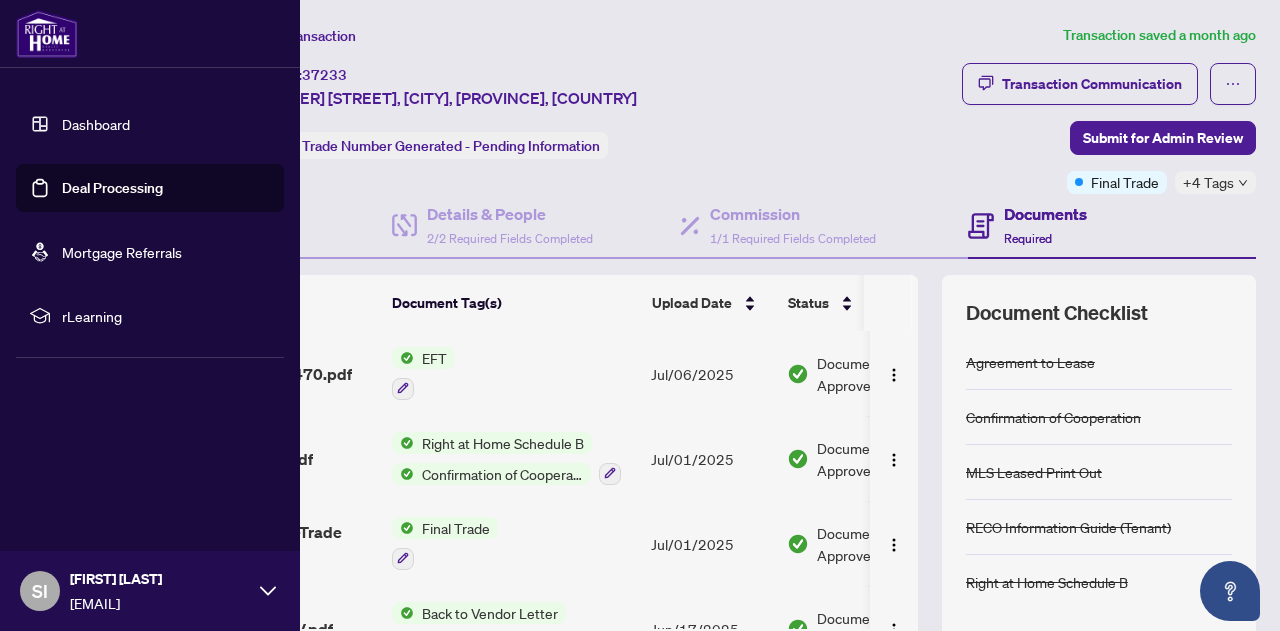 click on "Deal Processing" at bounding box center (112, 188) 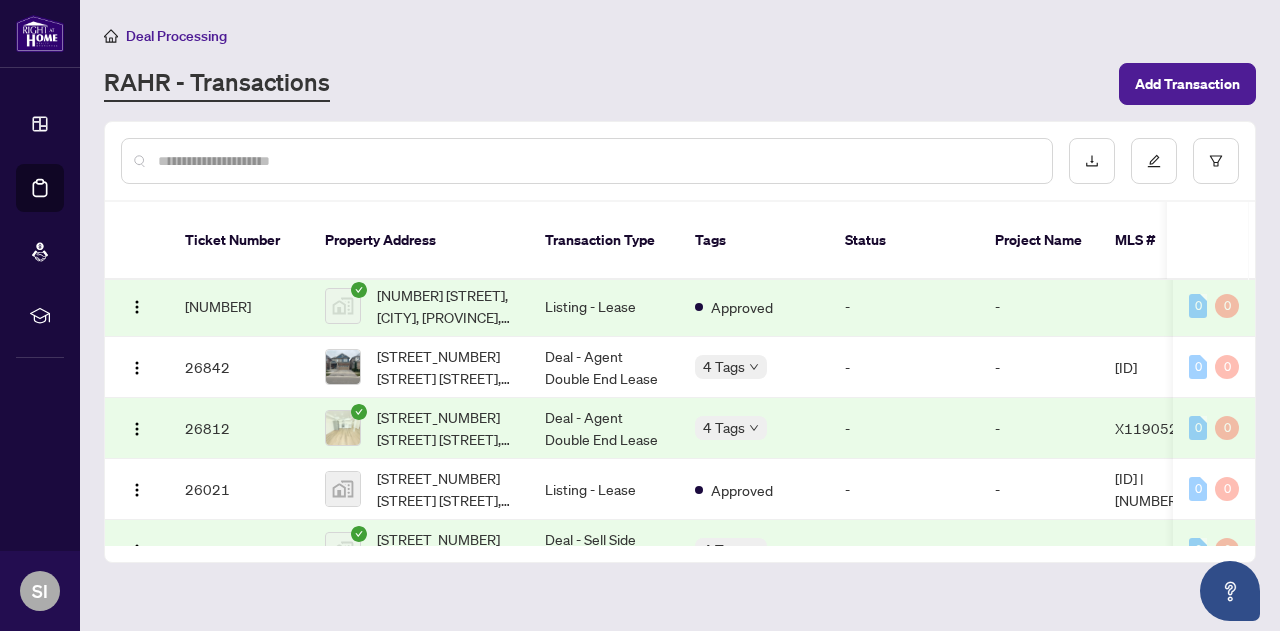 scroll, scrollTop: 851, scrollLeft: 0, axis: vertical 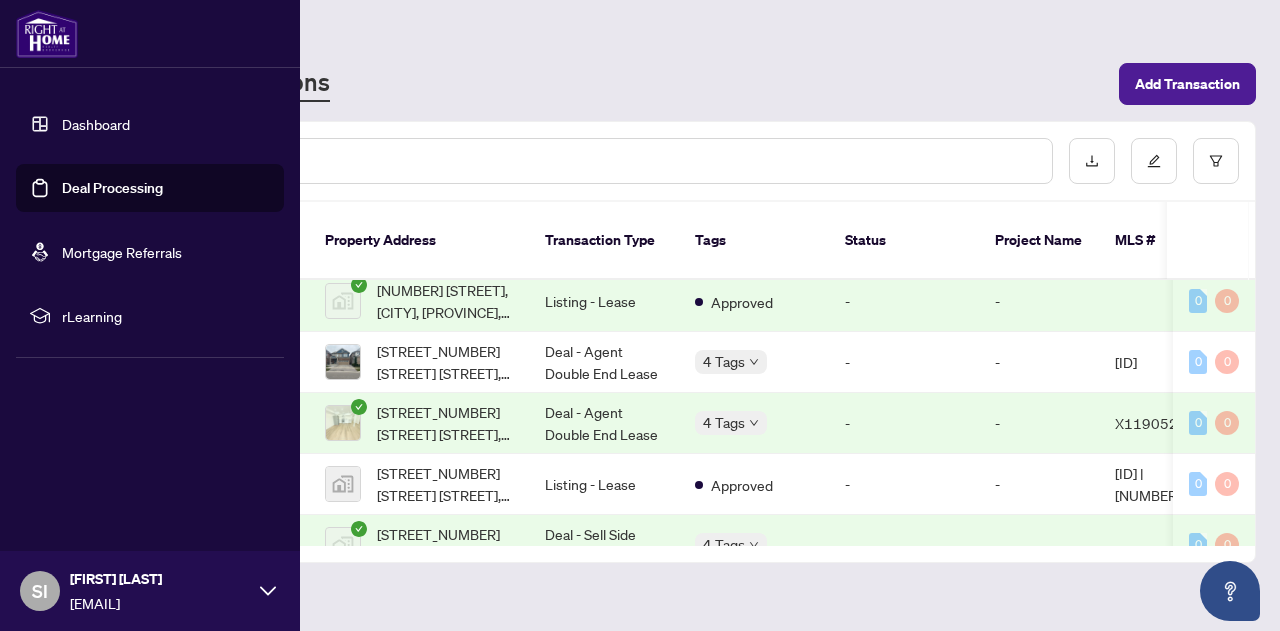 click on "Dashboard" at bounding box center [96, 124] 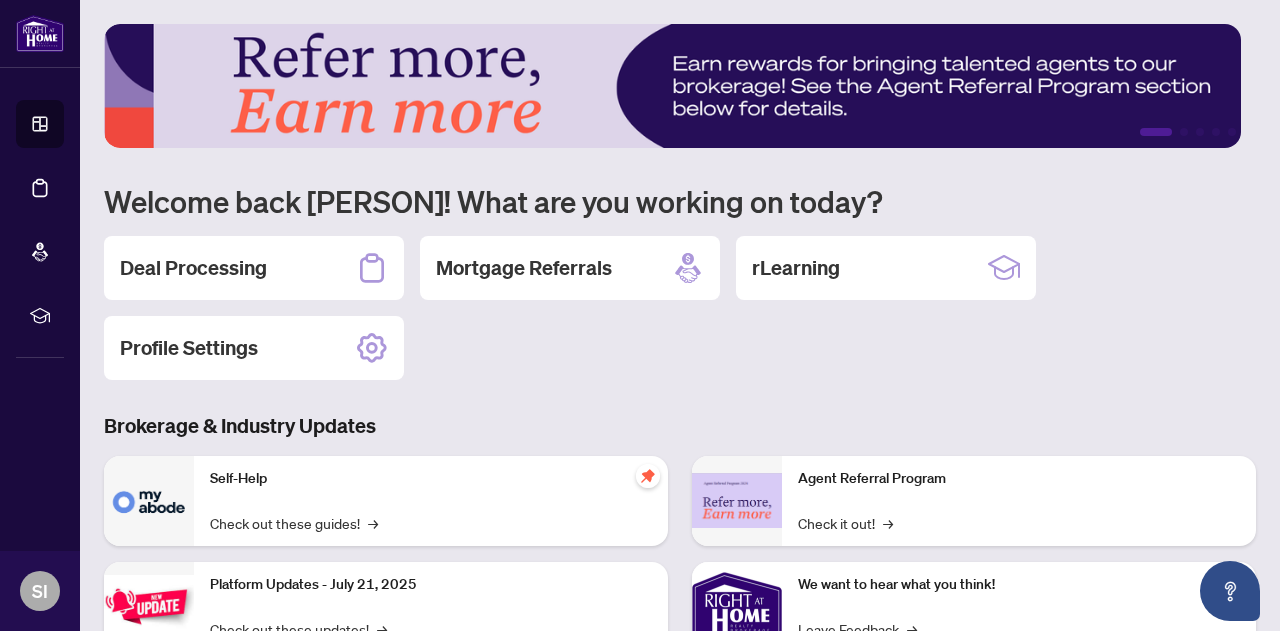 click on "Deal Processing" at bounding box center (254, 268) 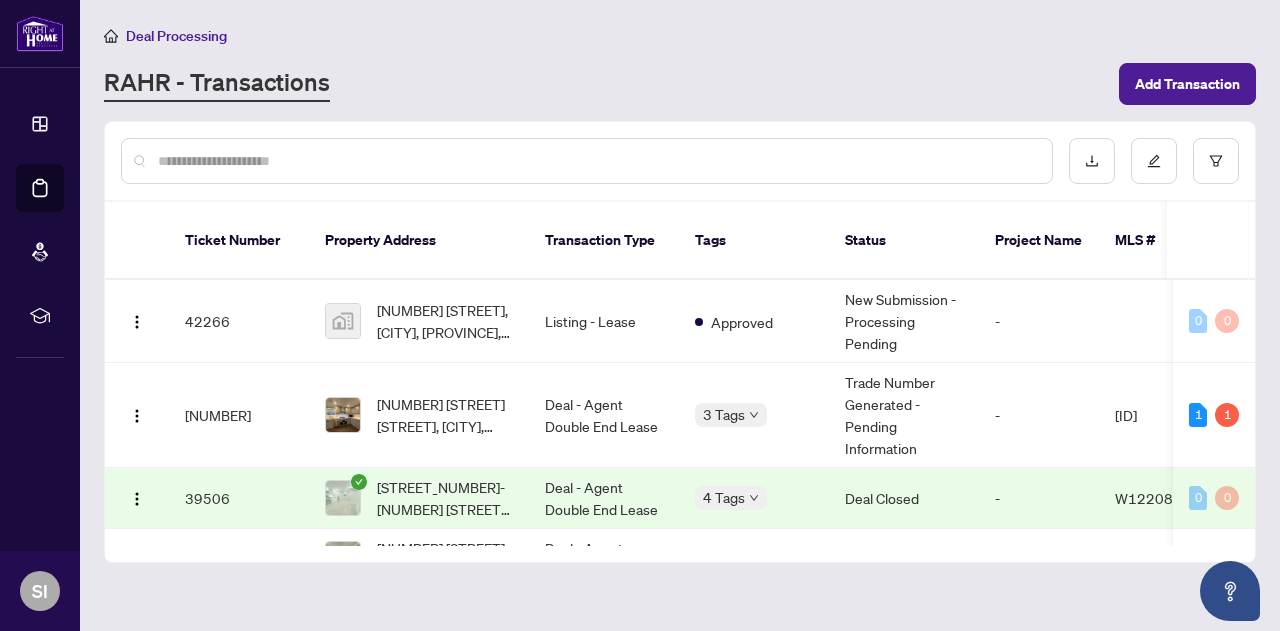 click on "Add Transaction" at bounding box center [1187, 84] 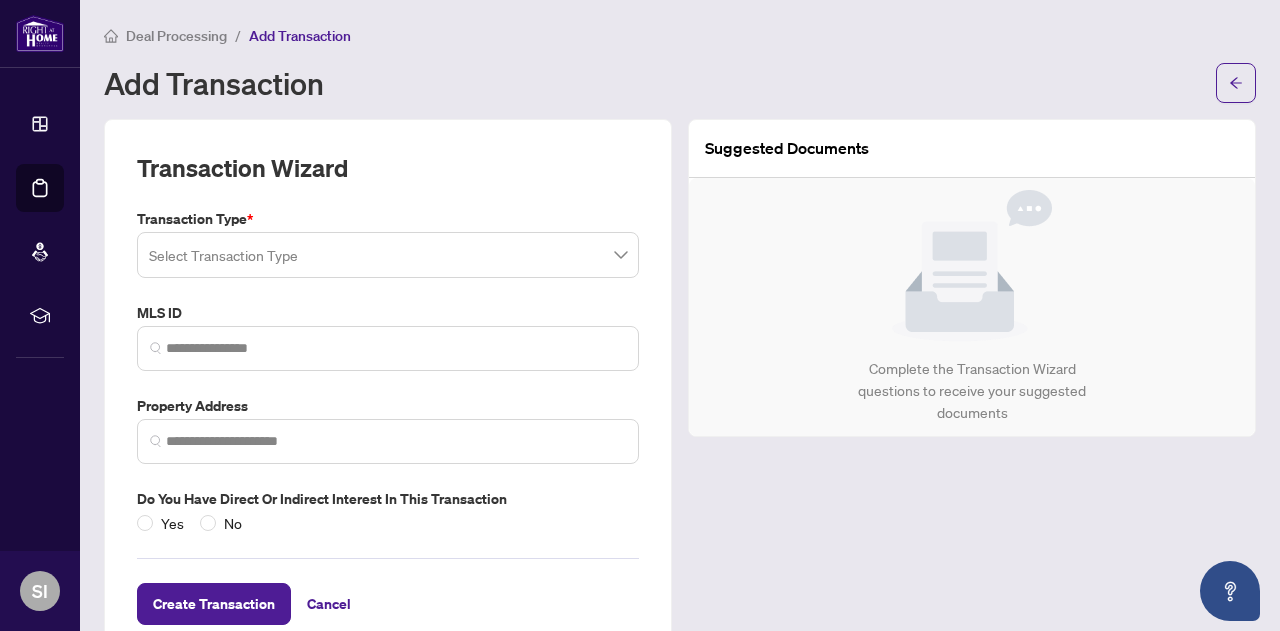 click at bounding box center [388, 255] 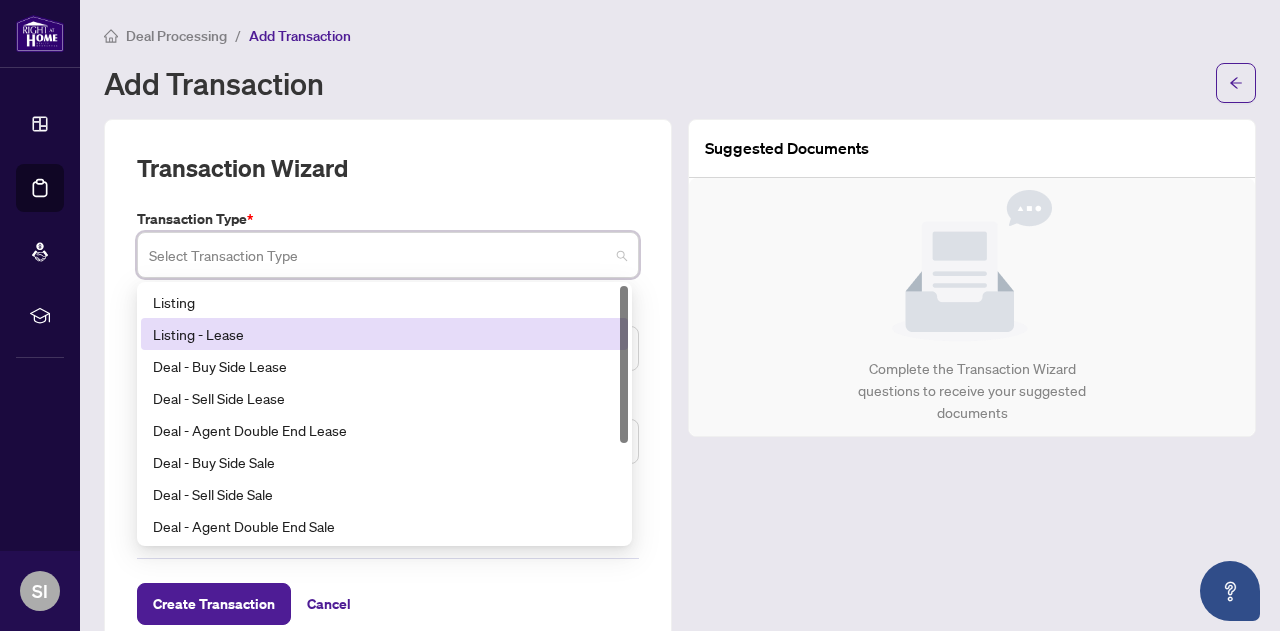 click on "Listing - Lease" at bounding box center [384, 334] 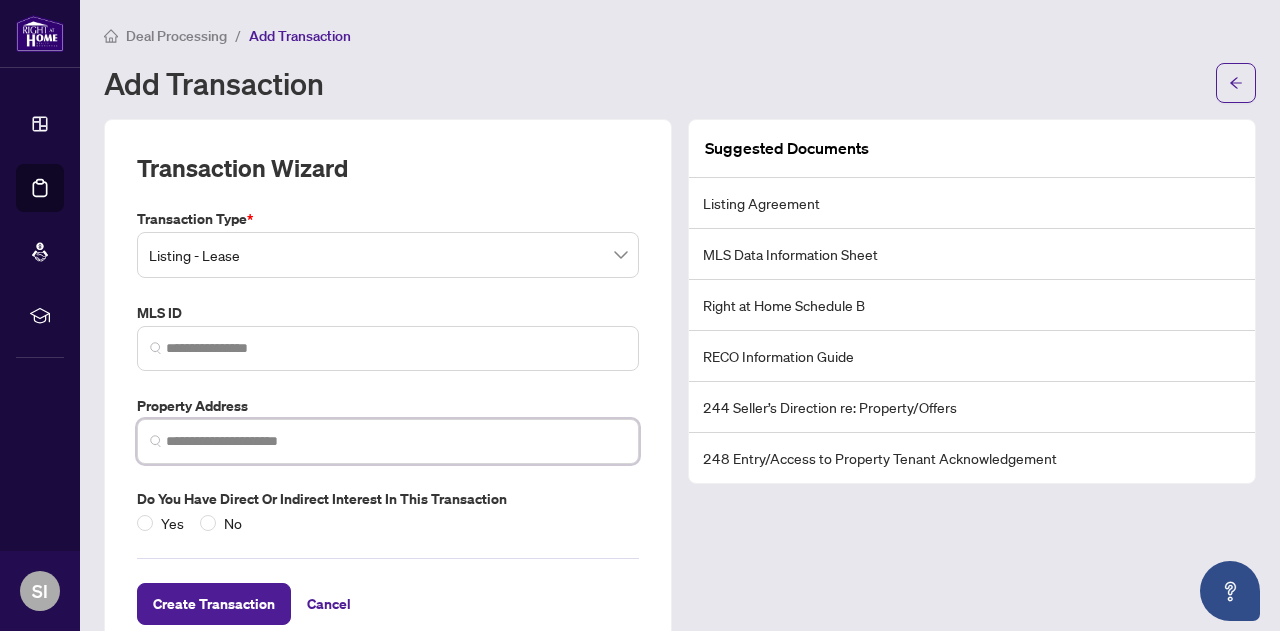 click at bounding box center (396, 441) 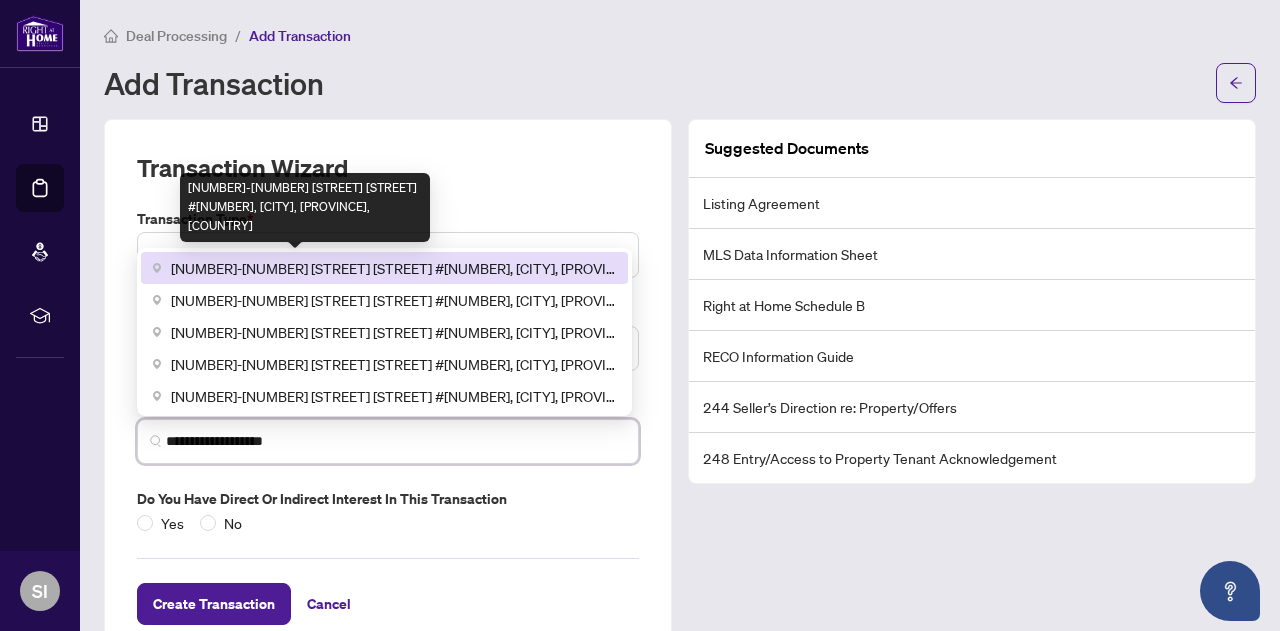 click on "[NUMBER]-[NUMBER] [STREET] [STREET] #[NUMBER], [CITY], [PROVINCE], [COUNTRY]" at bounding box center (393, 268) 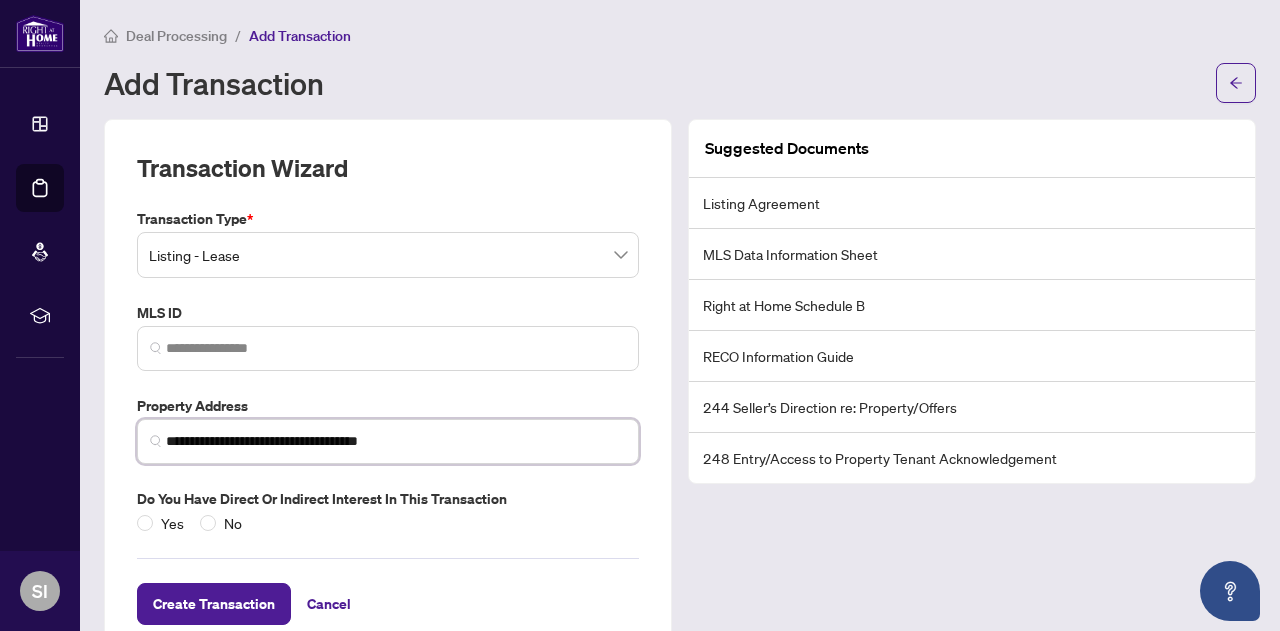 type on "**********" 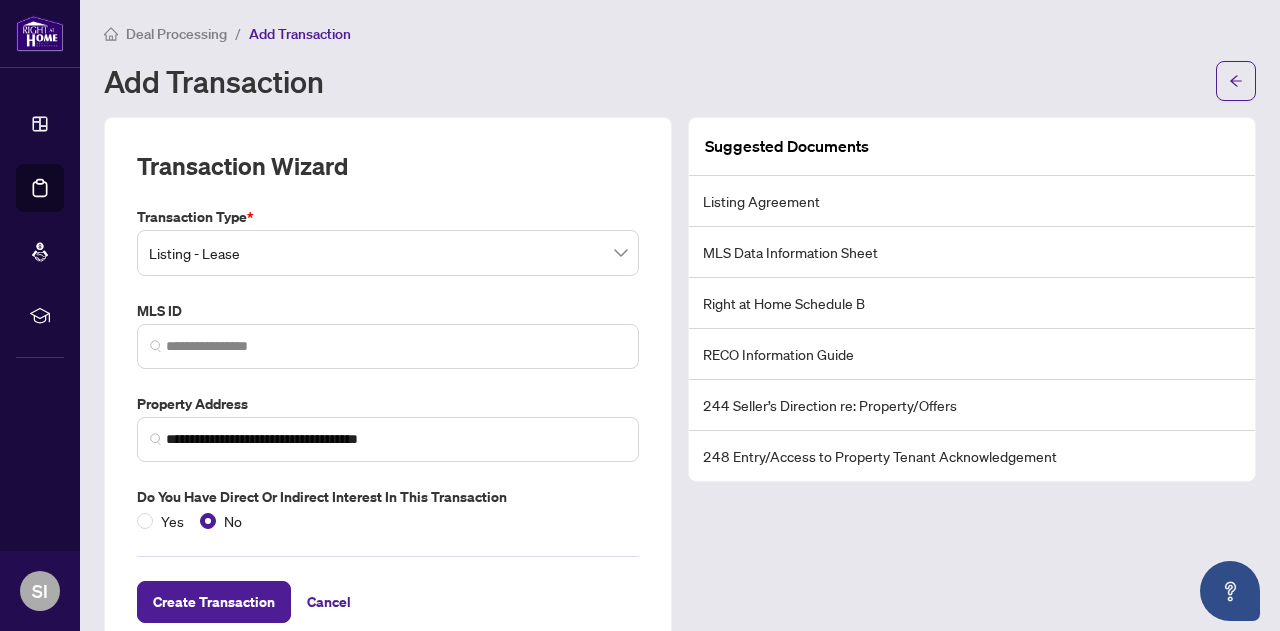 scroll, scrollTop: 0, scrollLeft: 0, axis: both 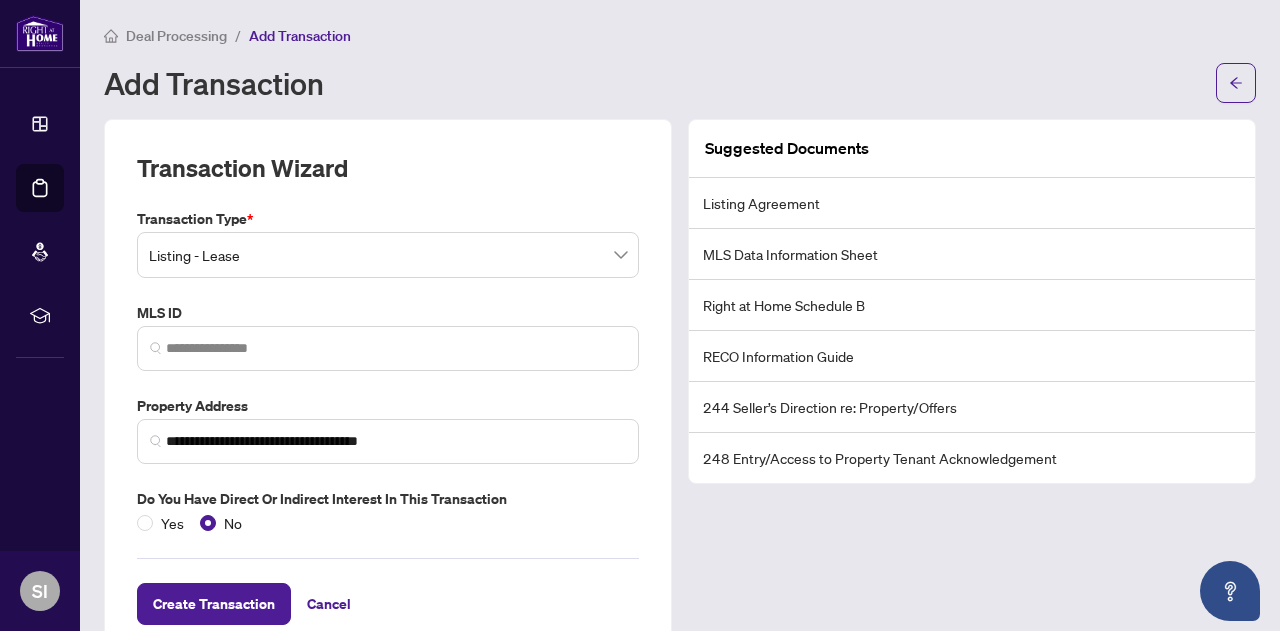 click on "Create Transaction" at bounding box center (214, 604) 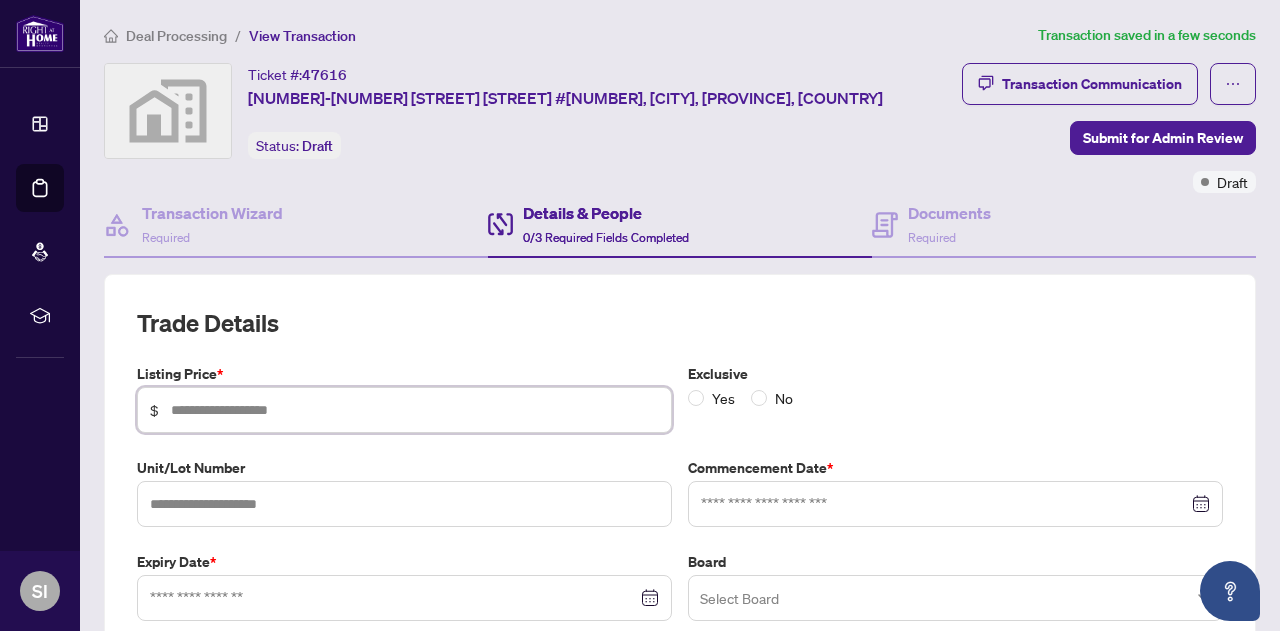 click at bounding box center [415, 410] 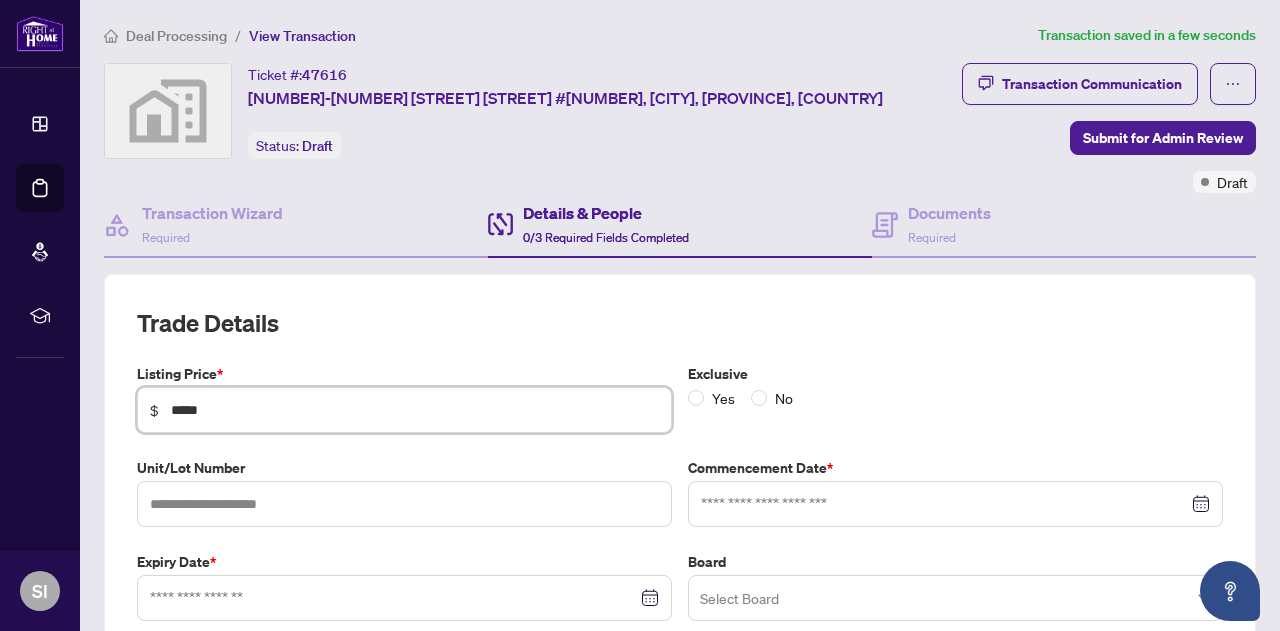 type on "*****" 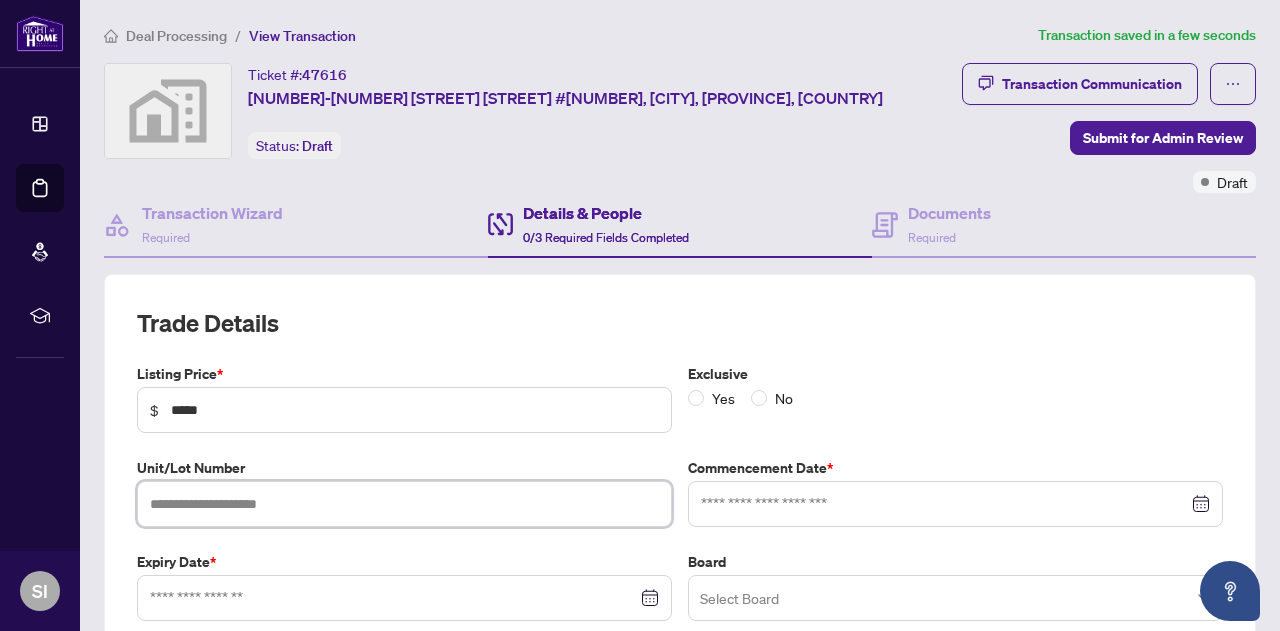 click at bounding box center (404, 504) 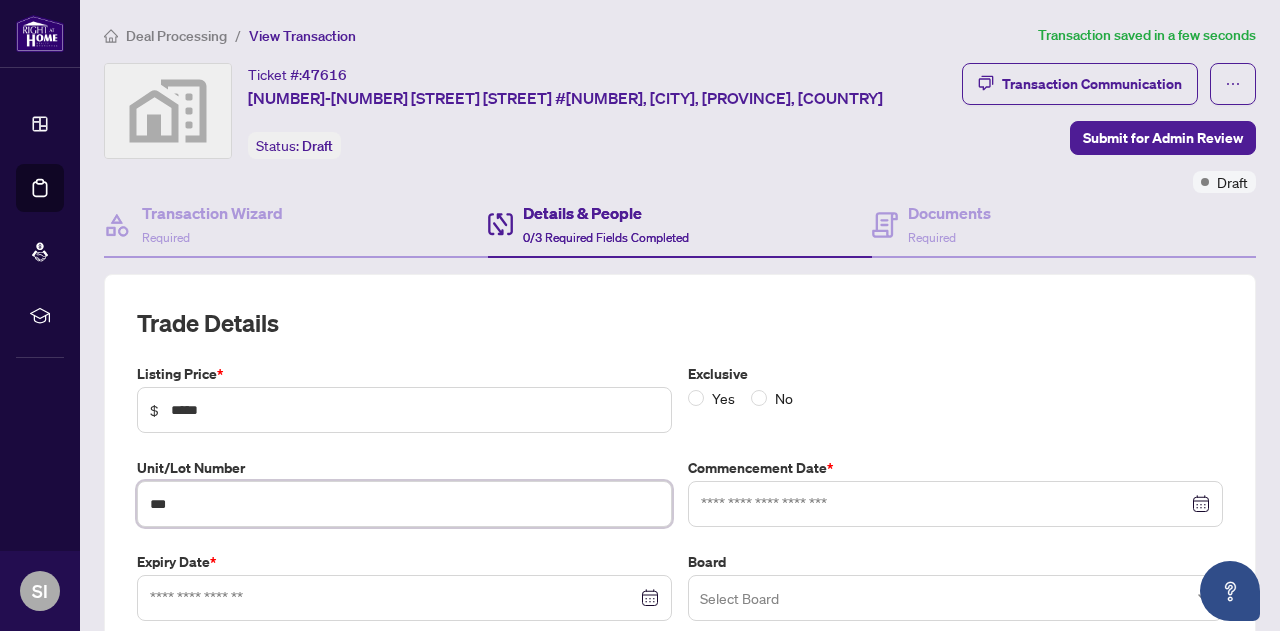 type on "***" 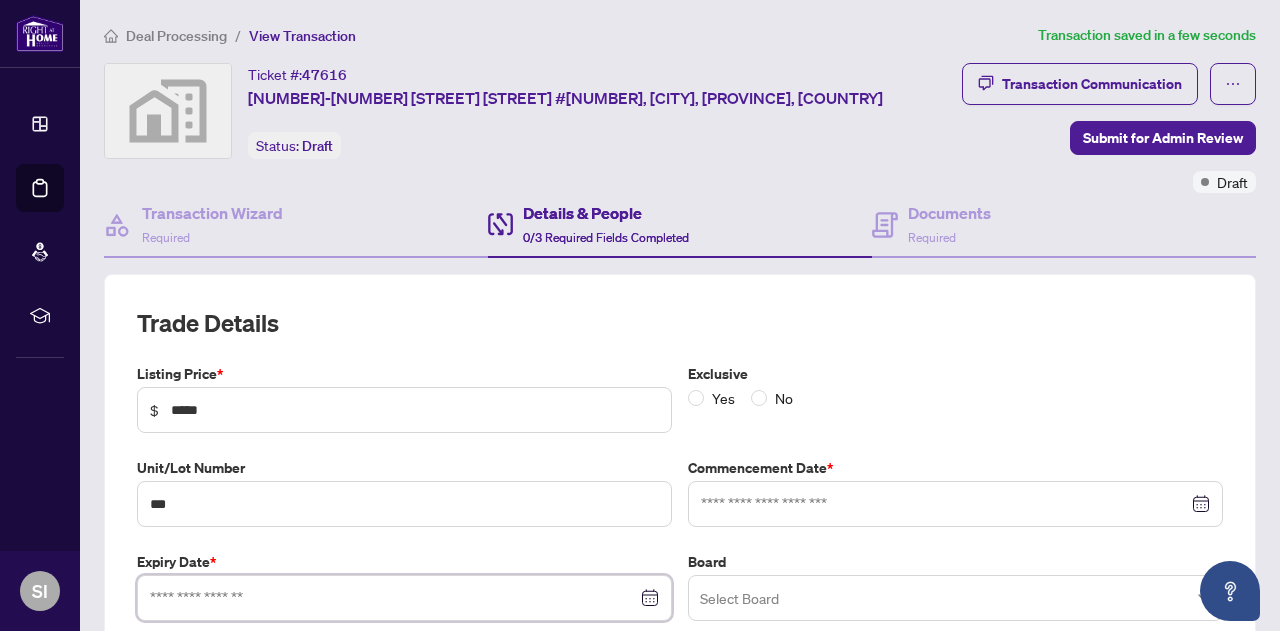 click at bounding box center (393, 598) 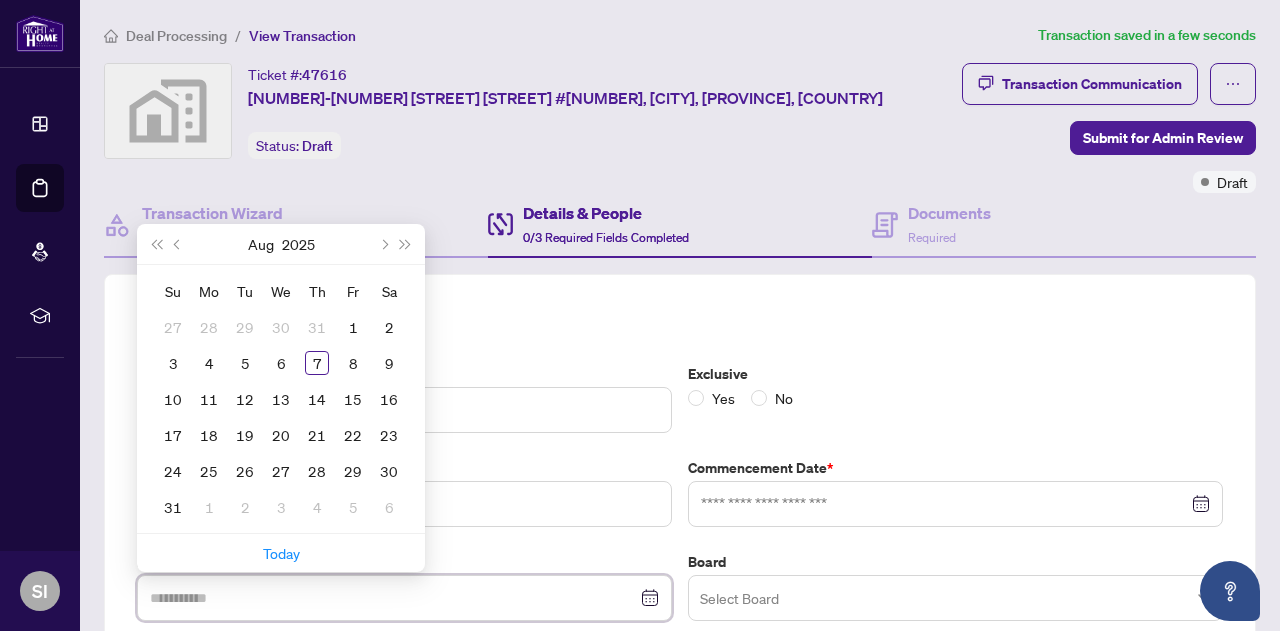 type on "**********" 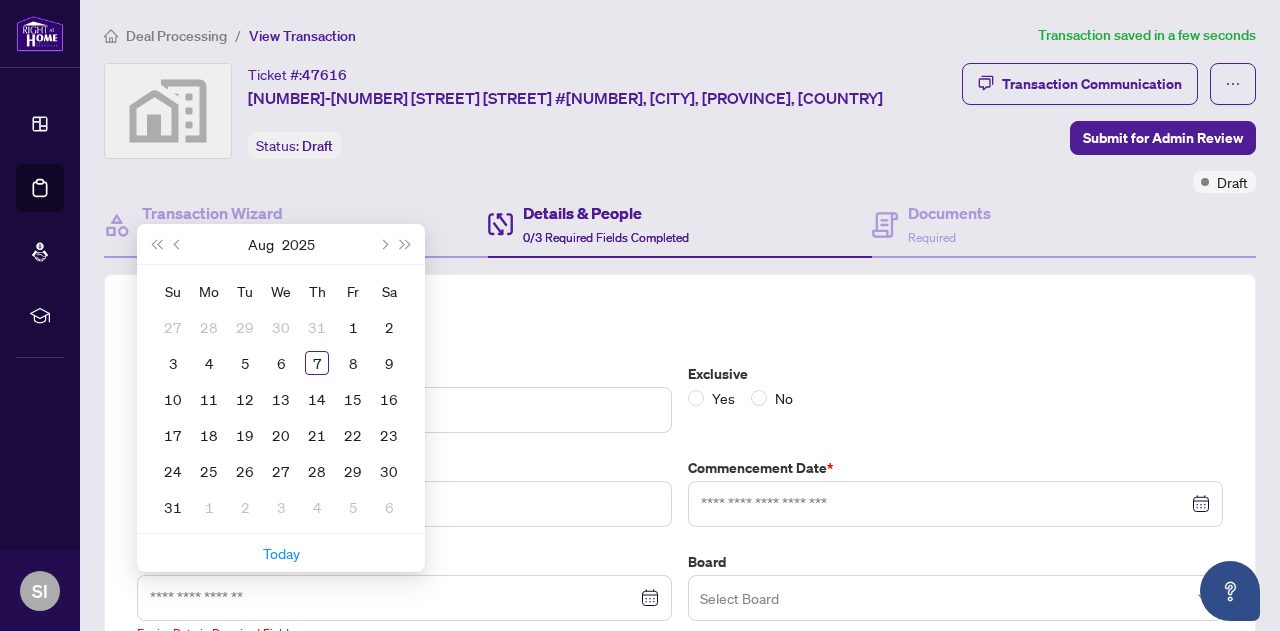click at bounding box center (383, 244) 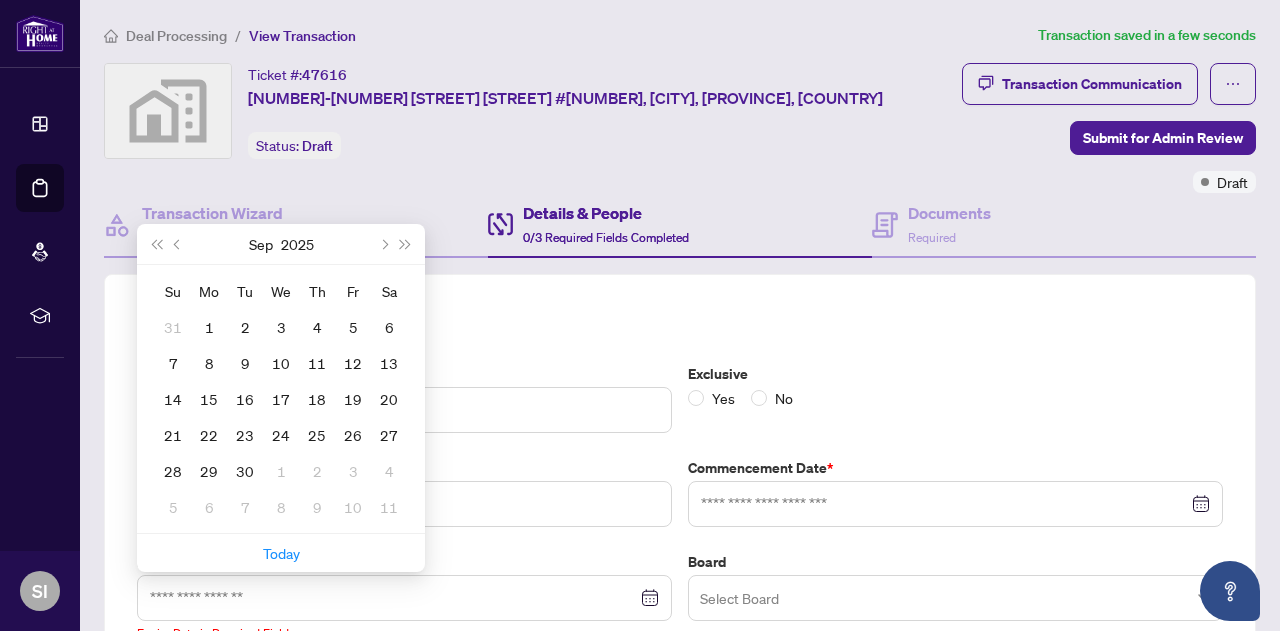click at bounding box center (383, 244) 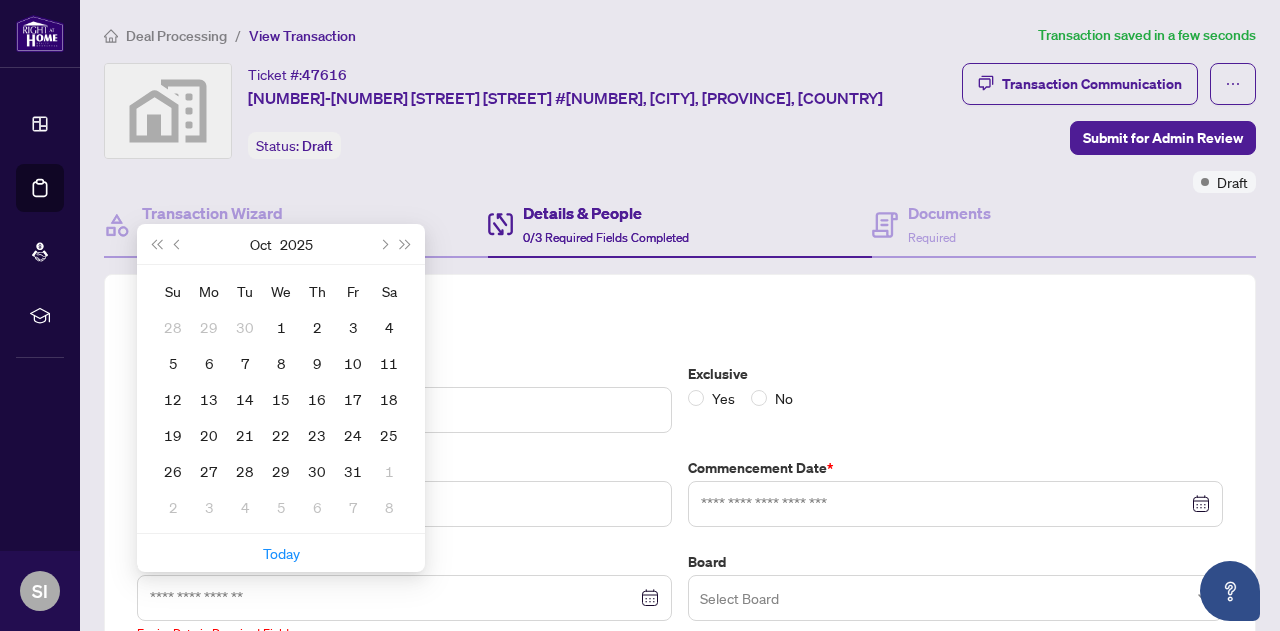 click at bounding box center [383, 244] 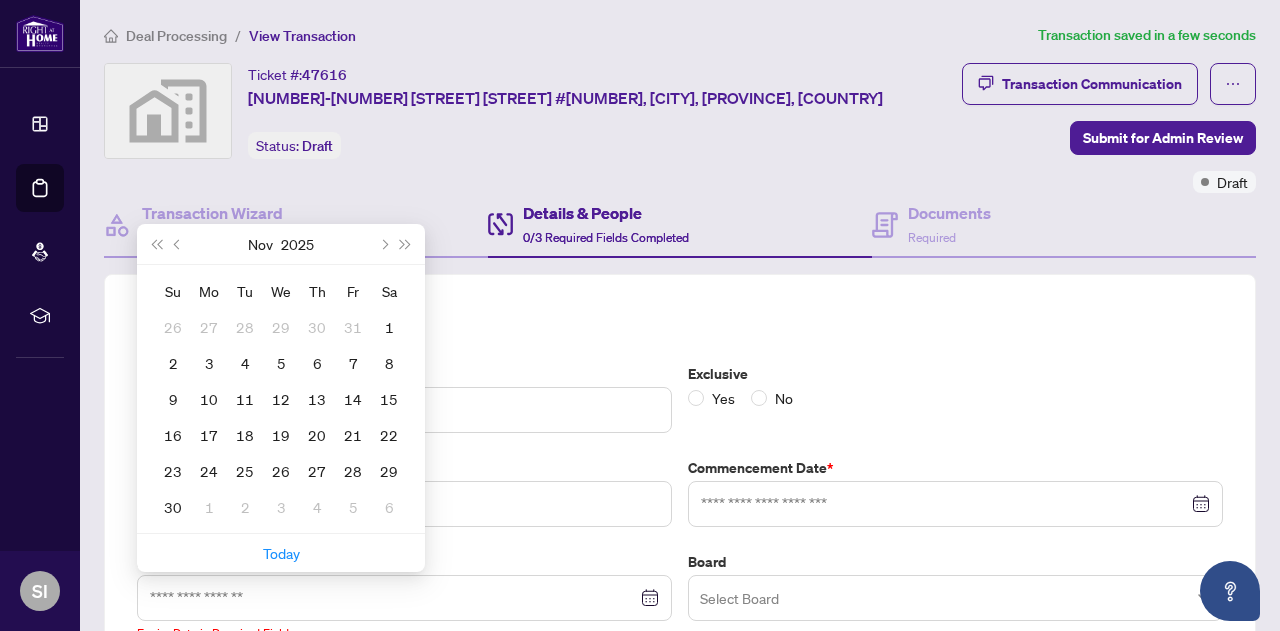 click at bounding box center (383, 244) 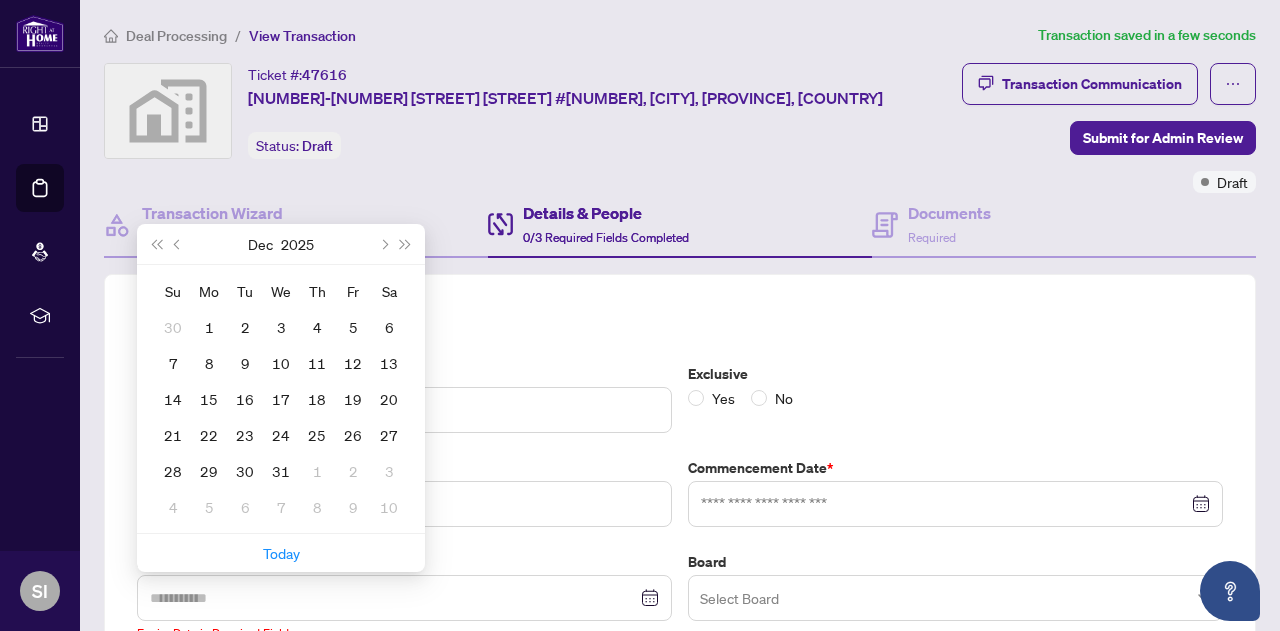 type on "**********" 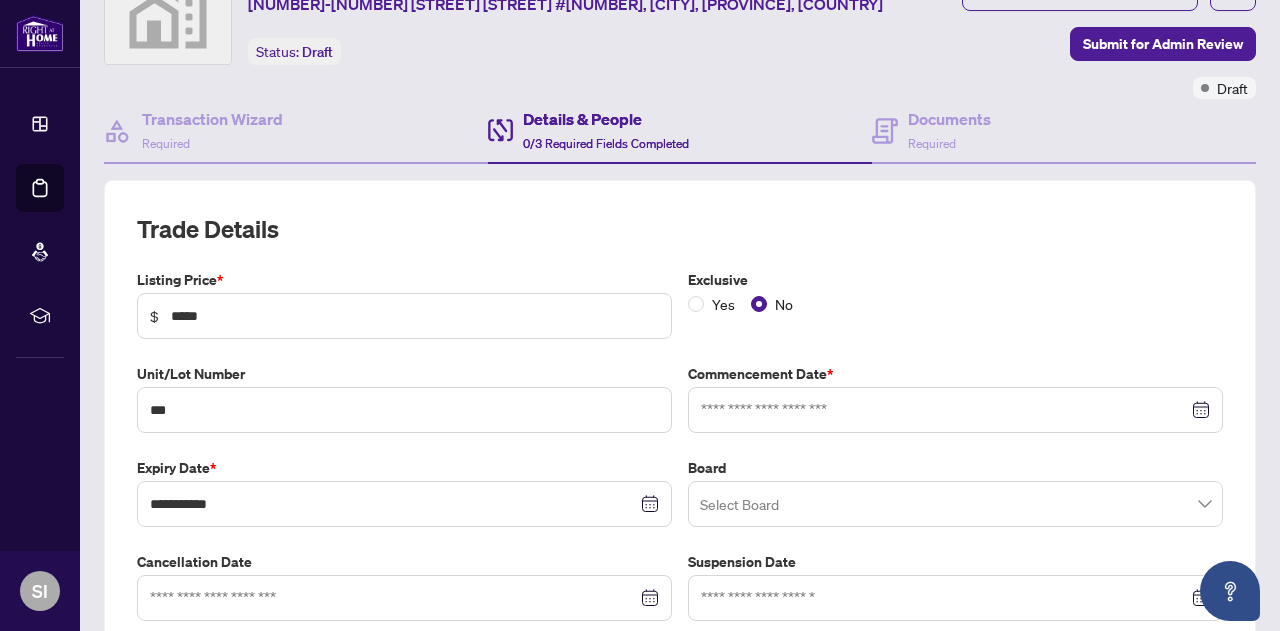 scroll, scrollTop: 99, scrollLeft: 0, axis: vertical 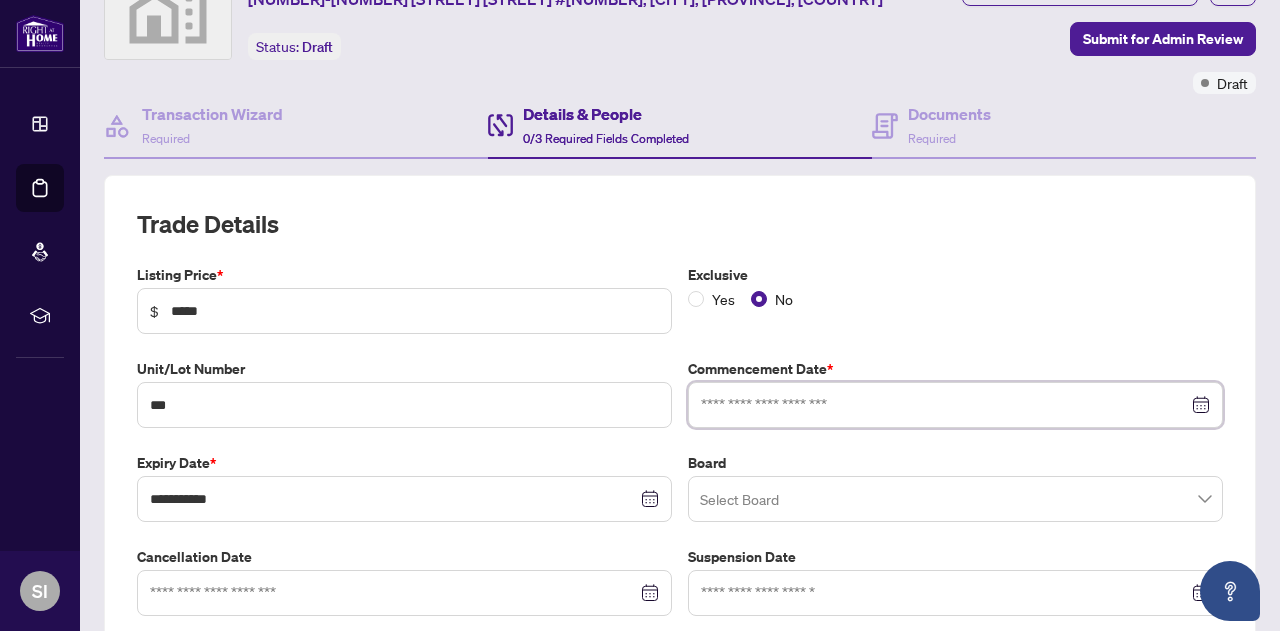 click at bounding box center [944, 405] 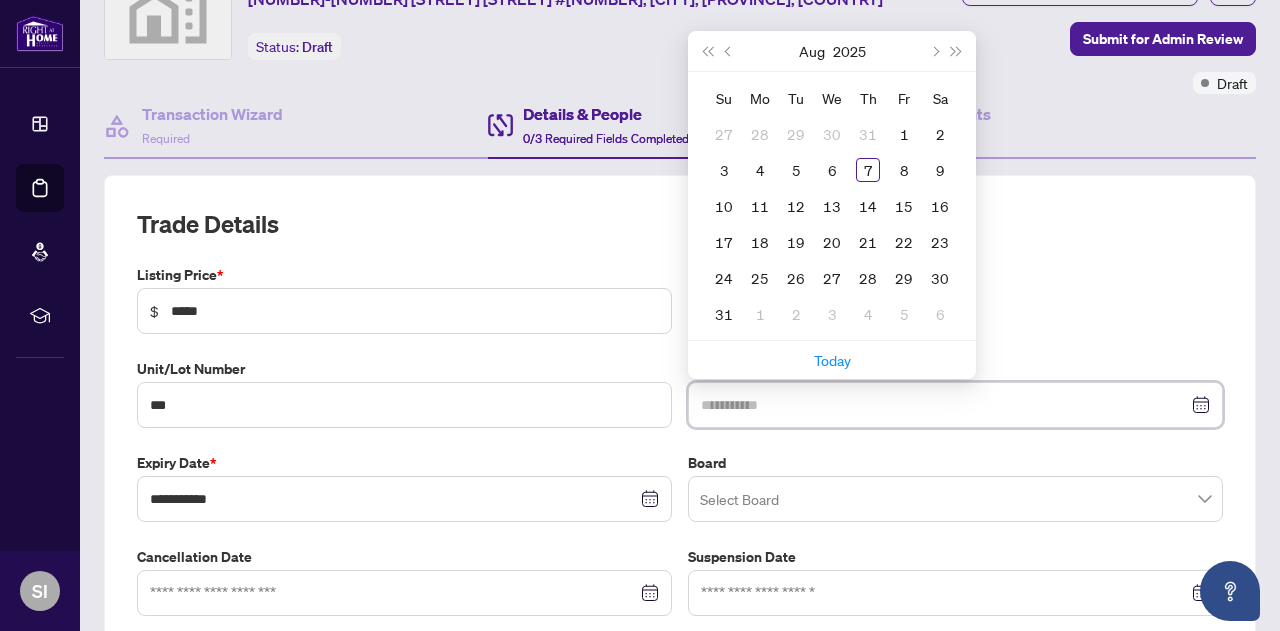 type on "**********" 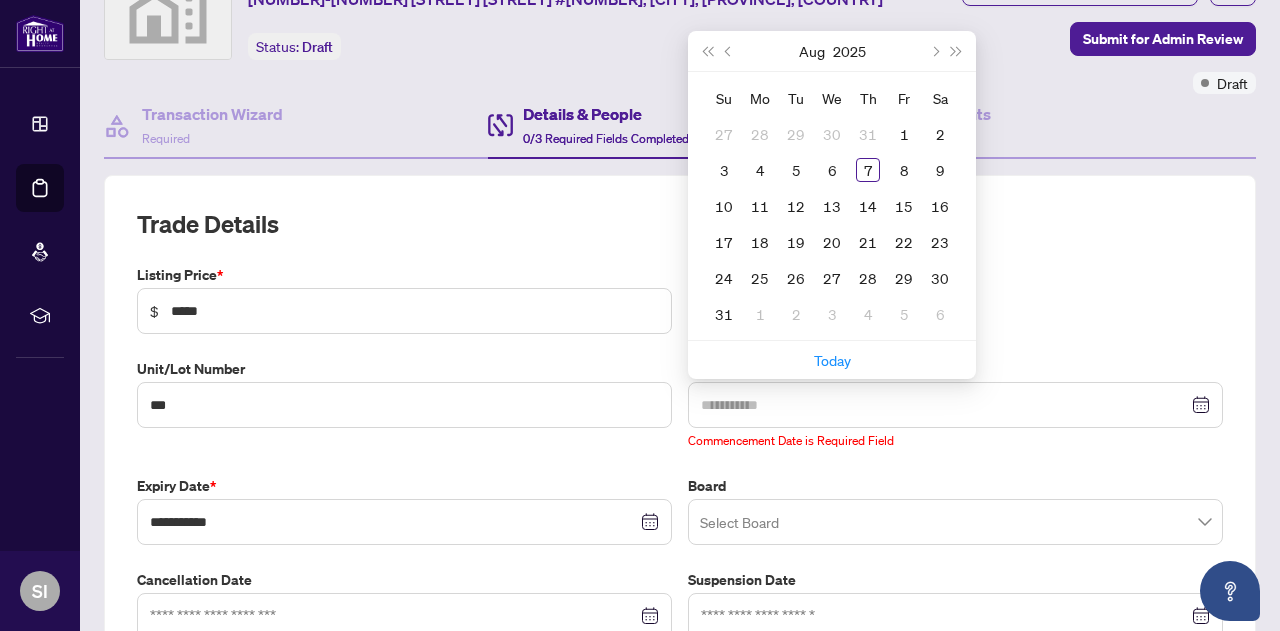 click on "1" at bounding box center (904, 134) 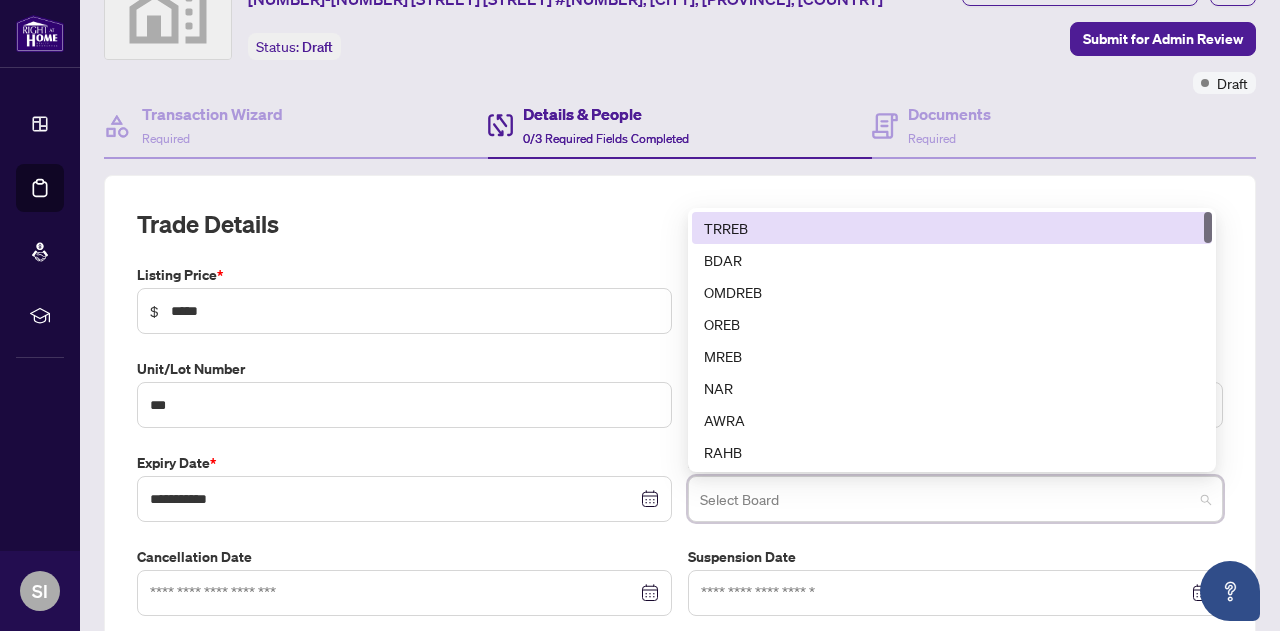 click at bounding box center [955, 499] 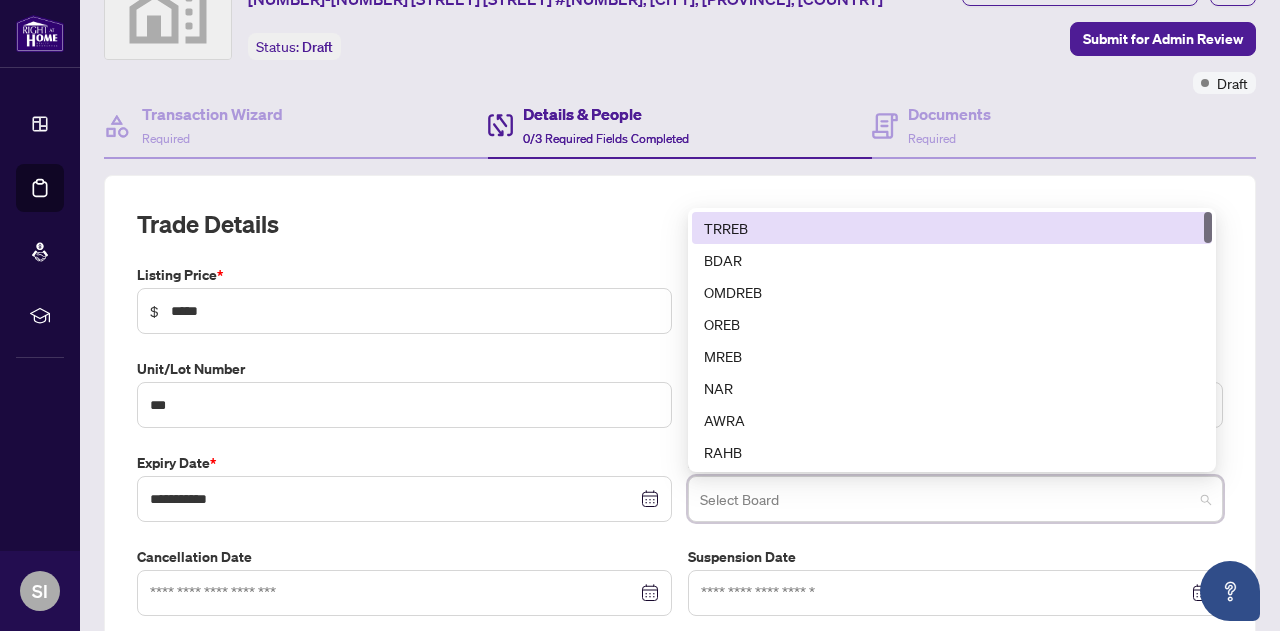 click on "TRREB" at bounding box center (952, 228) 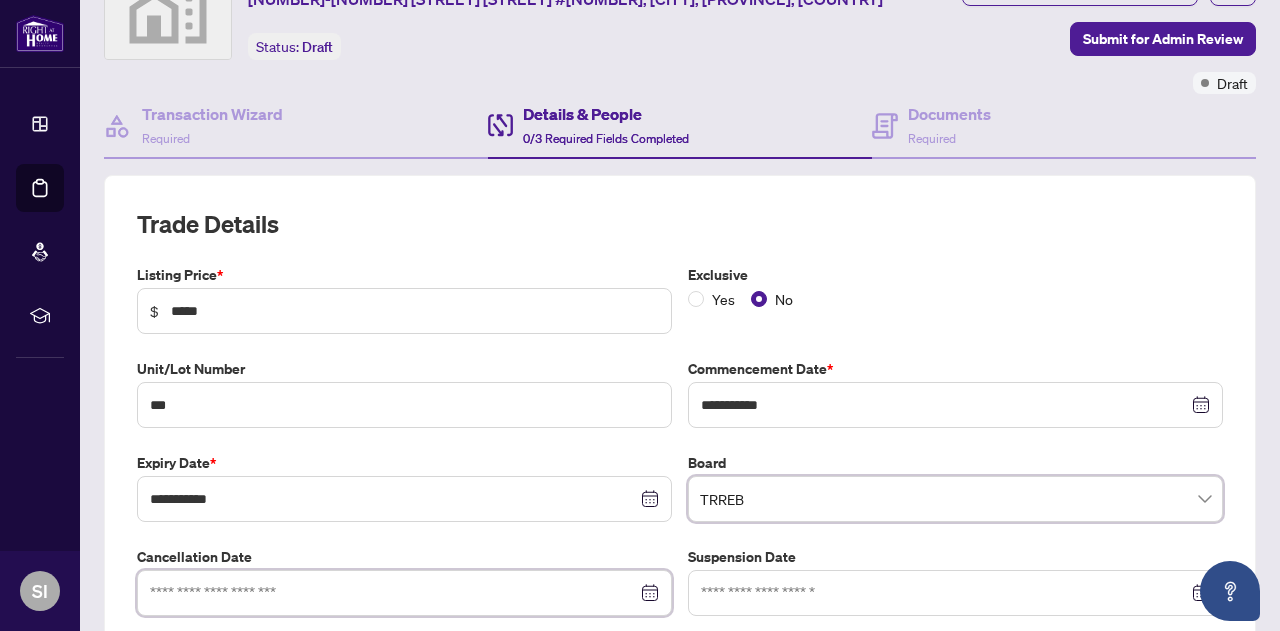 click at bounding box center (393, 593) 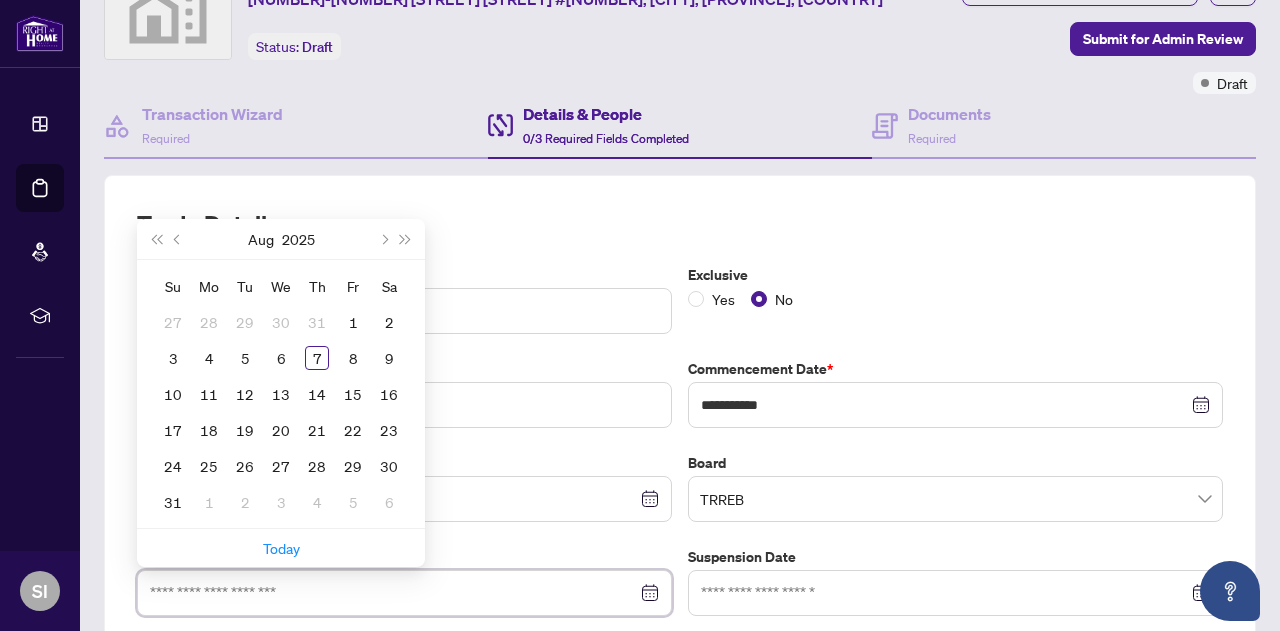 type on "**********" 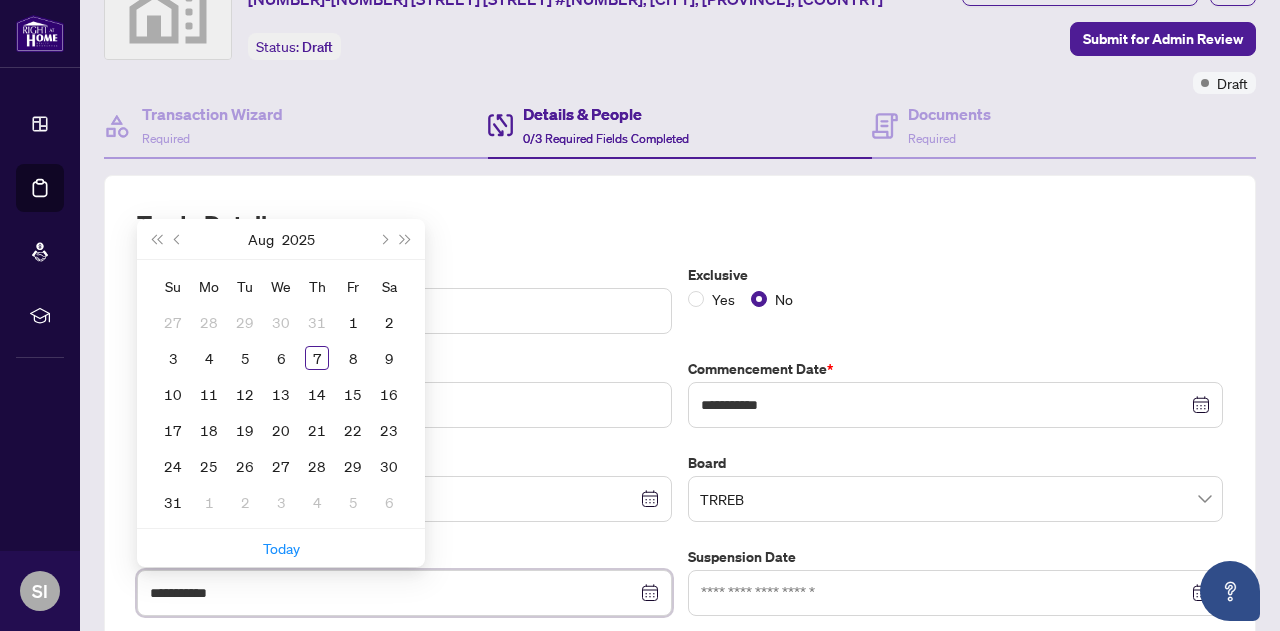 type 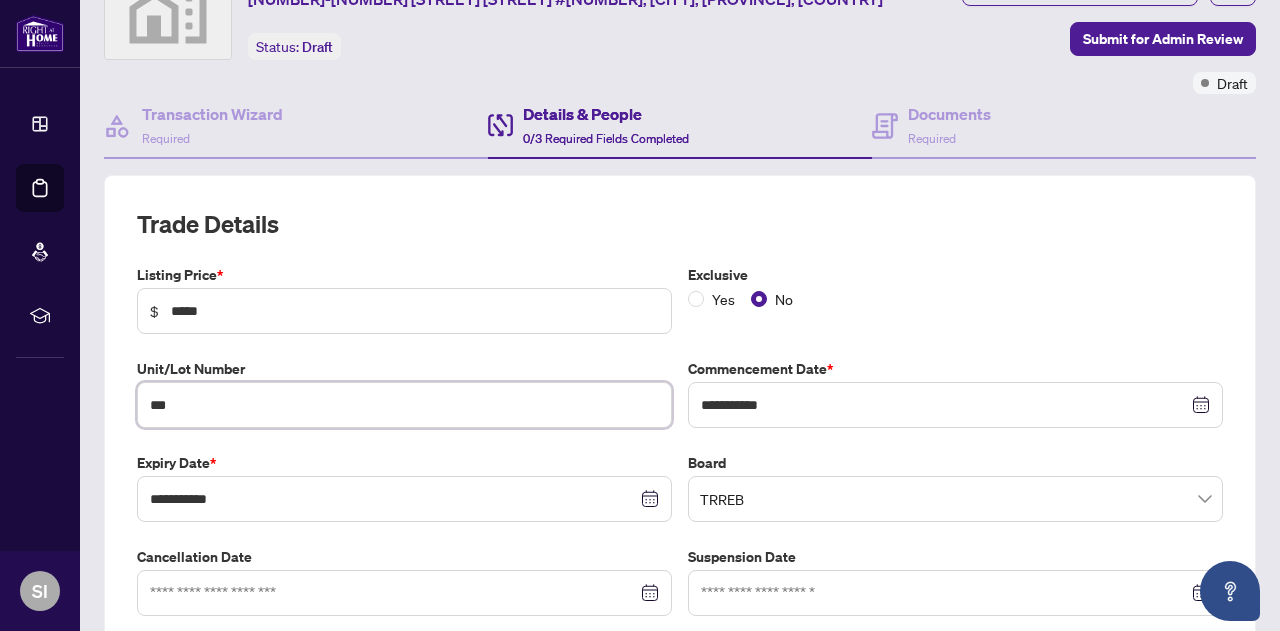 click on "***" at bounding box center (404, 405) 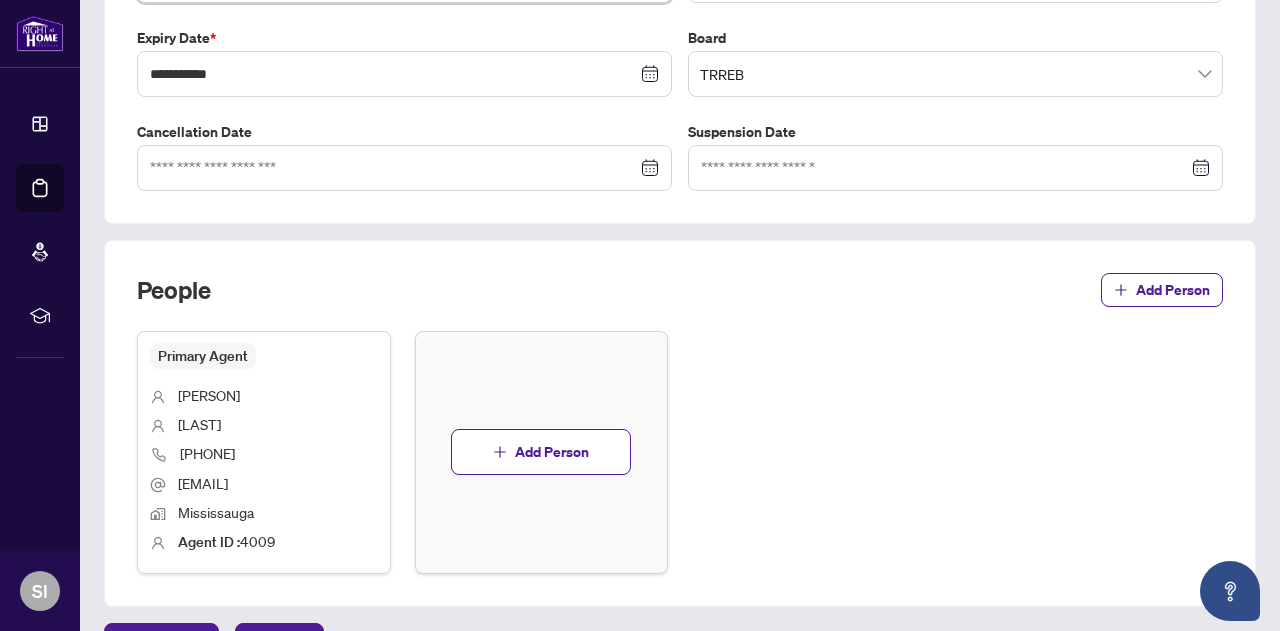 scroll, scrollTop: 525, scrollLeft: 0, axis: vertical 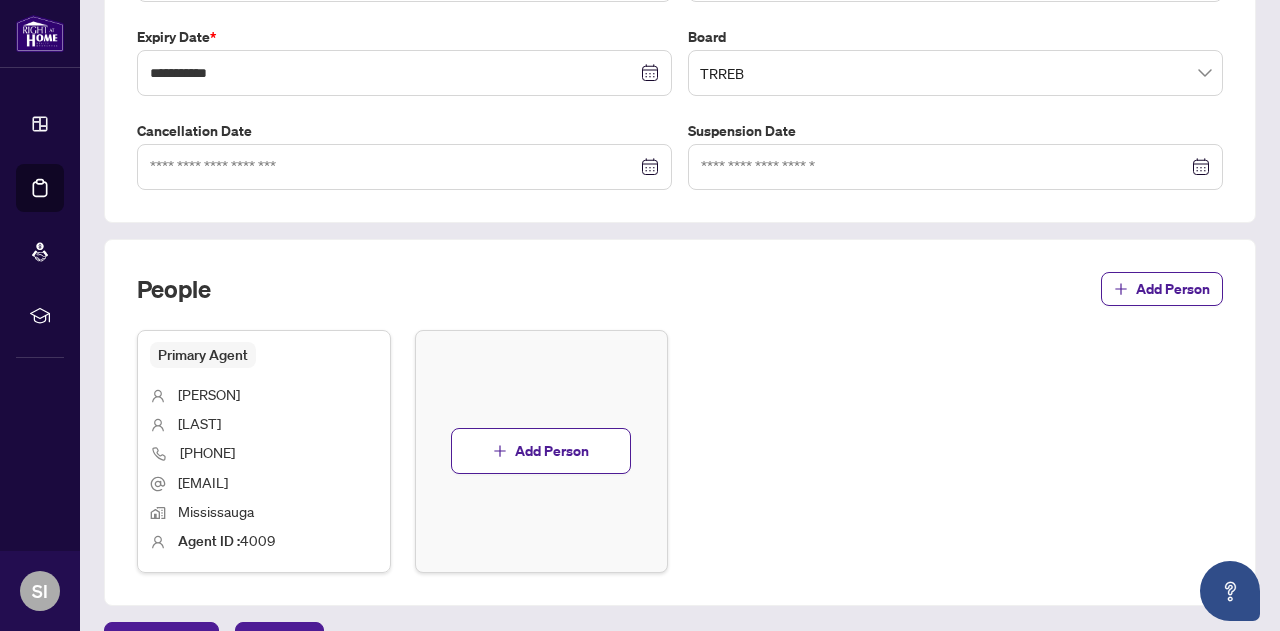 click on "Add Person" at bounding box center (552, 451) 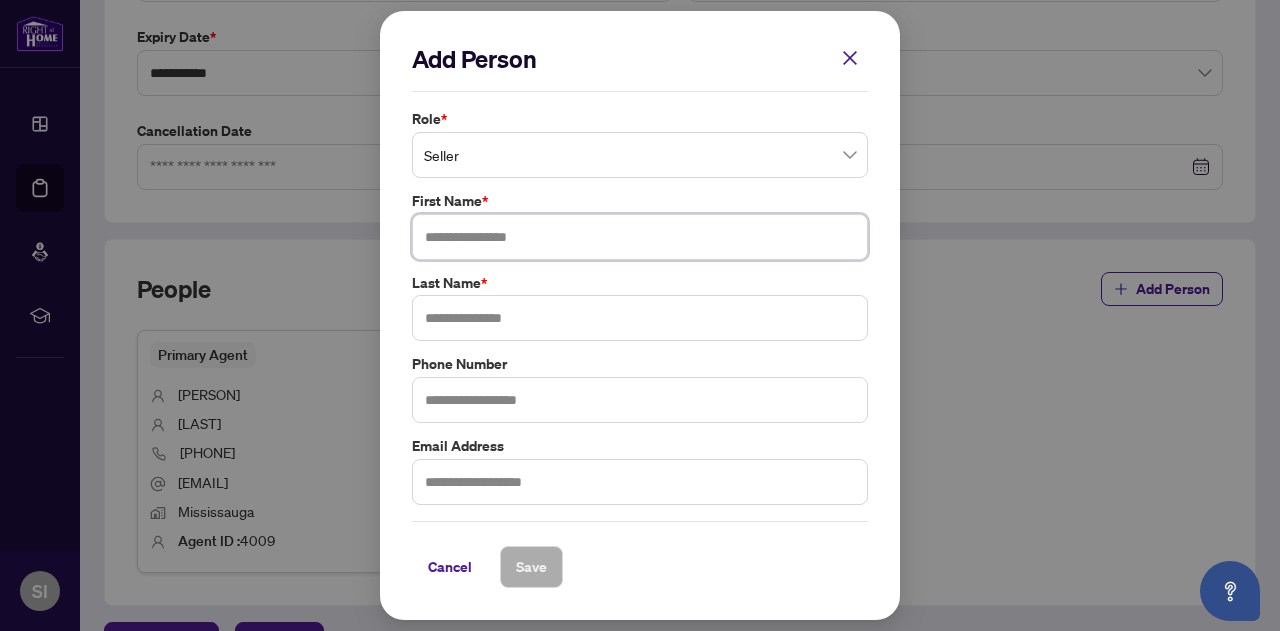 click at bounding box center (640, 237) 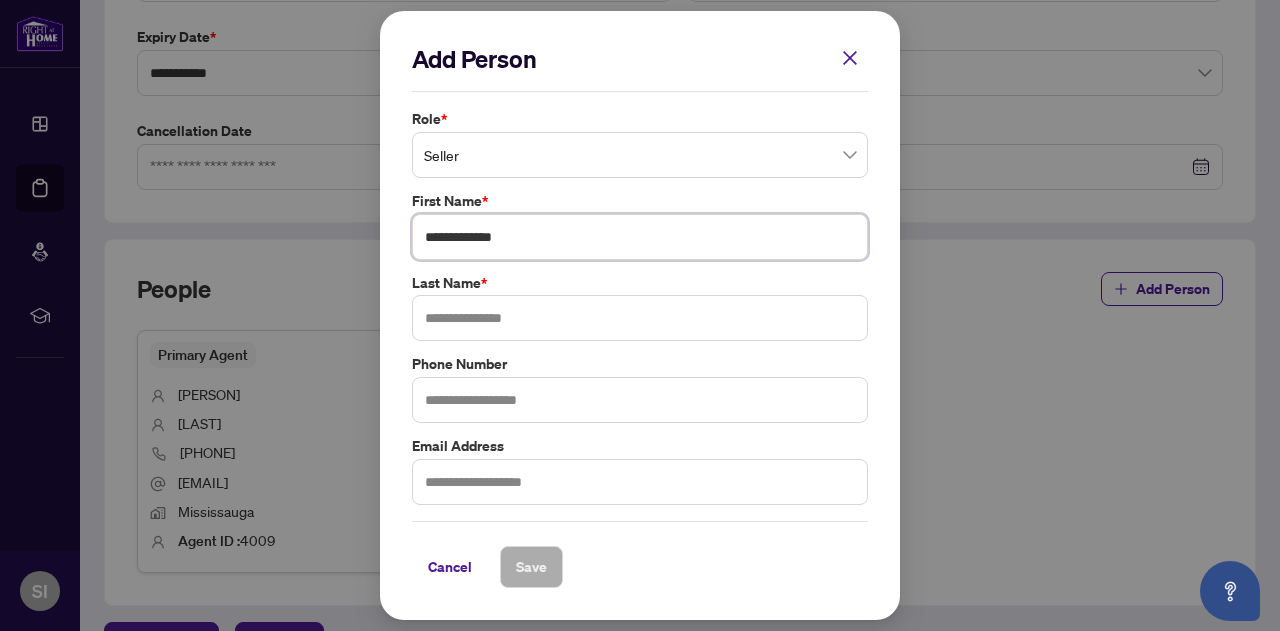 drag, startPoint x: 460, startPoint y: 238, endPoint x: 532, endPoint y: 270, distance: 78.79086 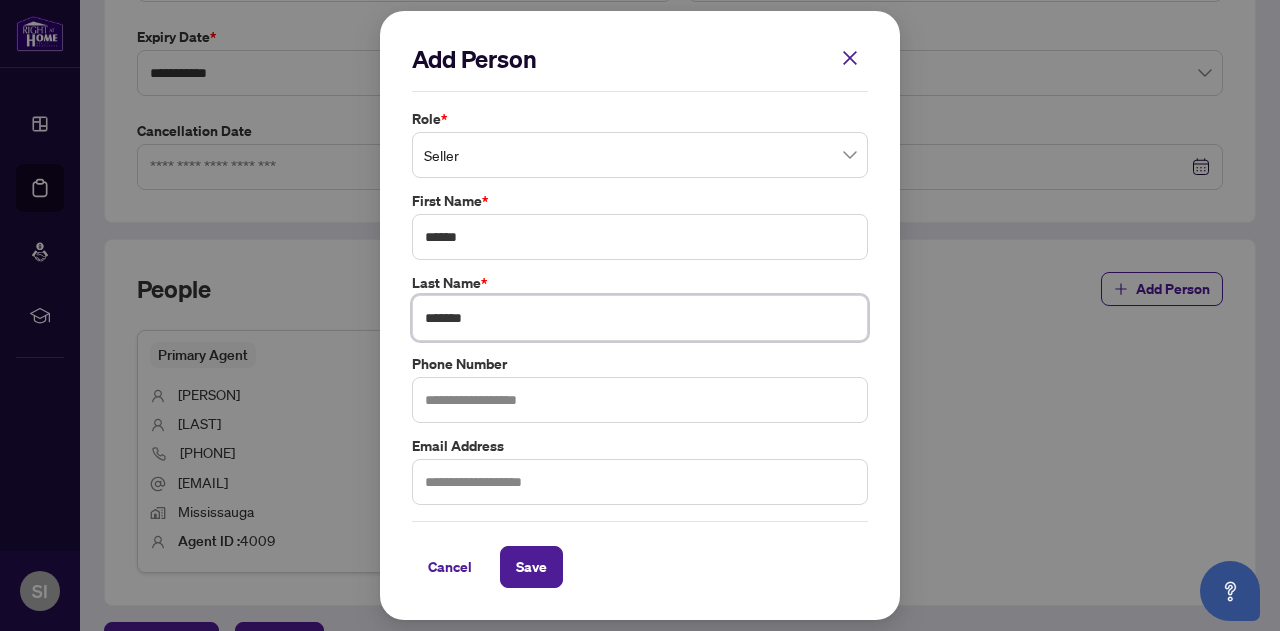 type on "*******" 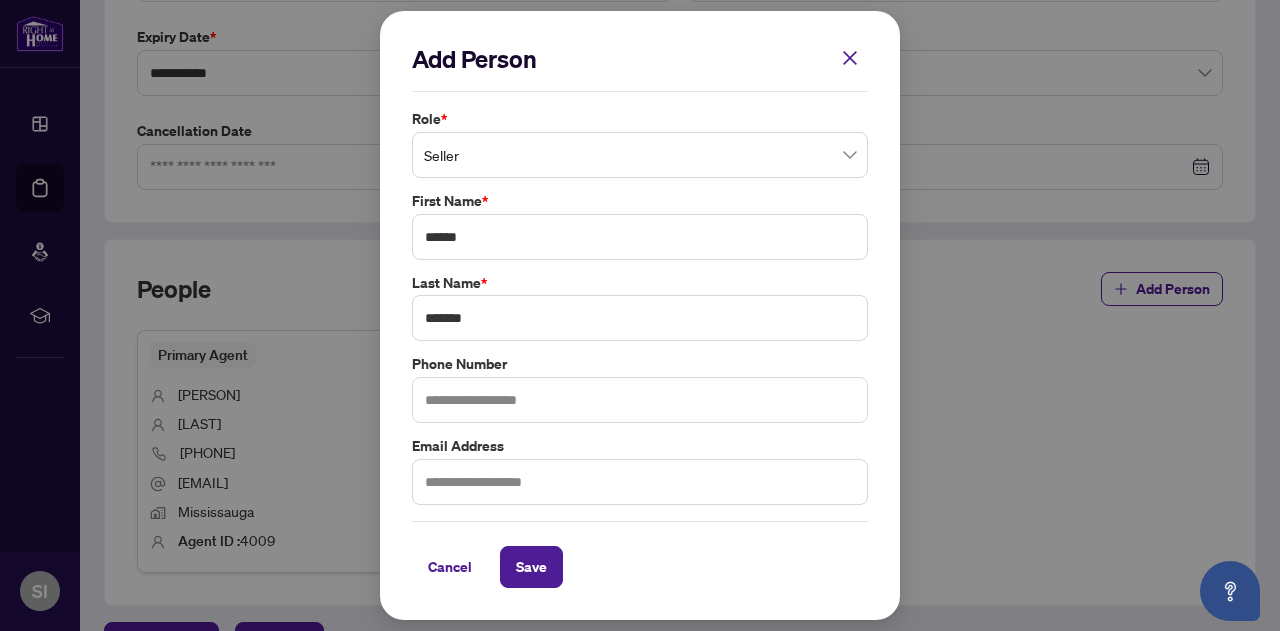 click on "Save" at bounding box center (531, 567) 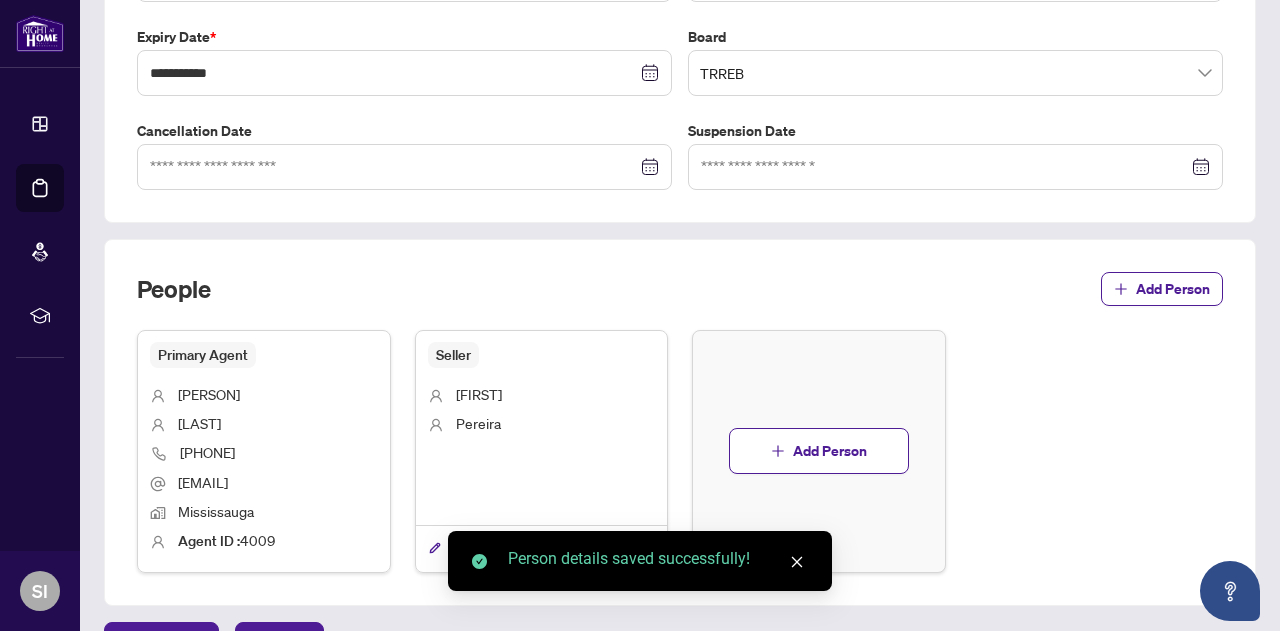 click on "Add Person" at bounding box center [819, 451] 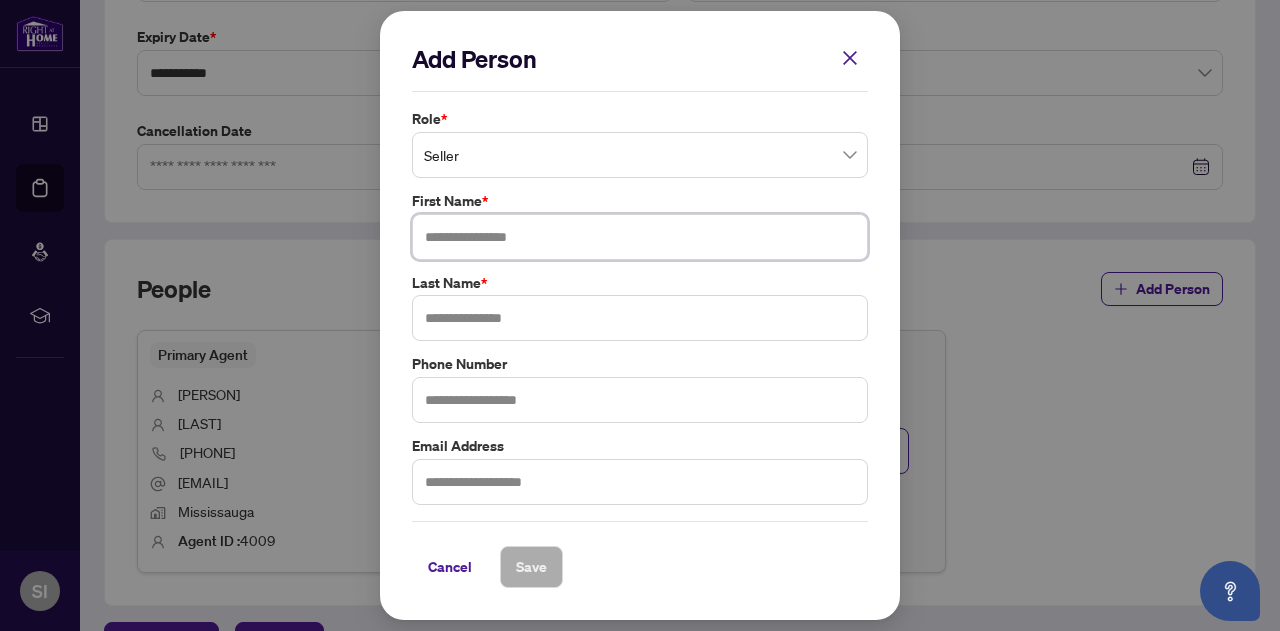 click at bounding box center (640, 237) 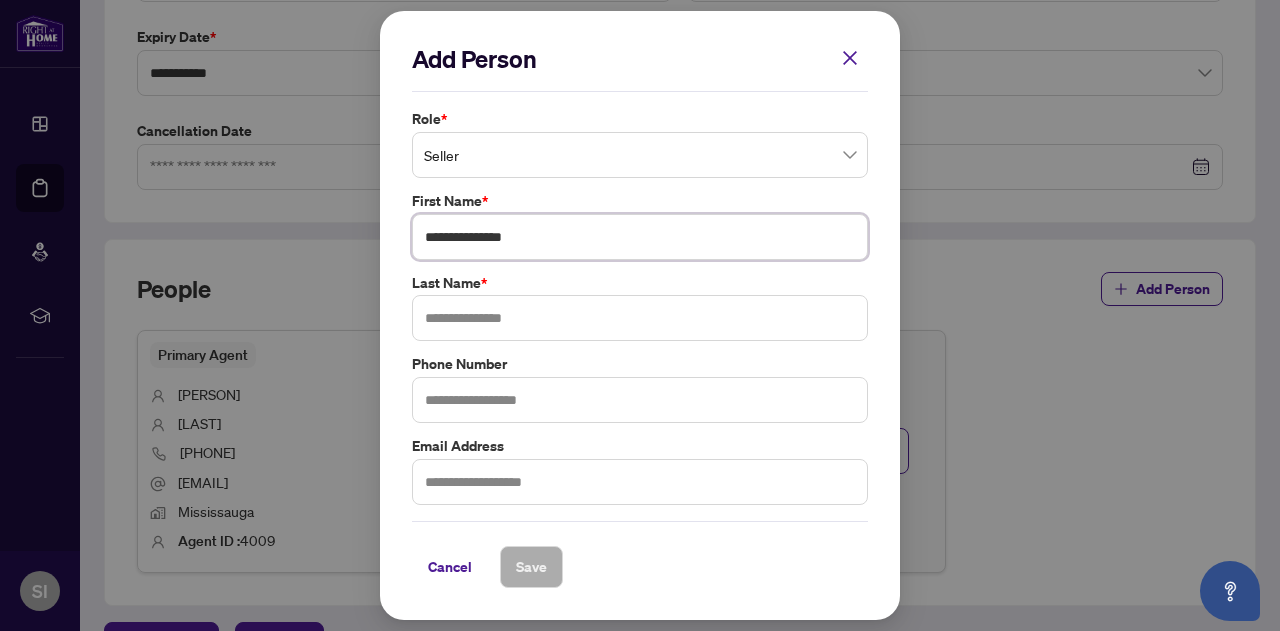 drag, startPoint x: 474, startPoint y: 237, endPoint x: 528, endPoint y: 248, distance: 55.108982 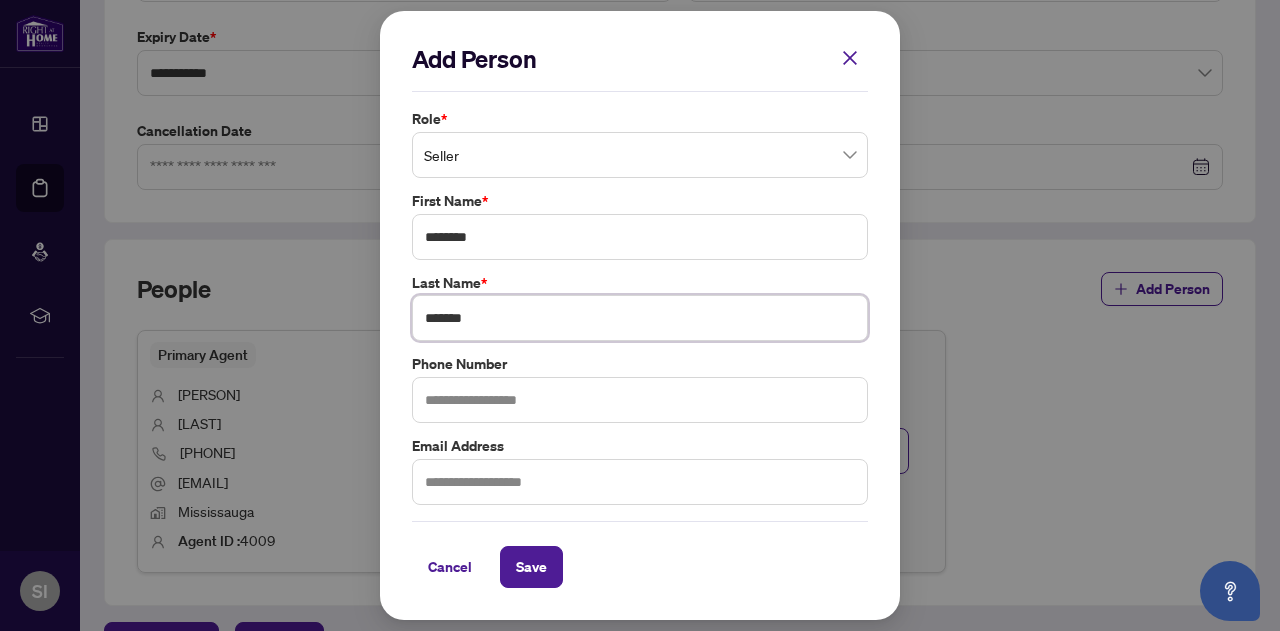 type on "*******" 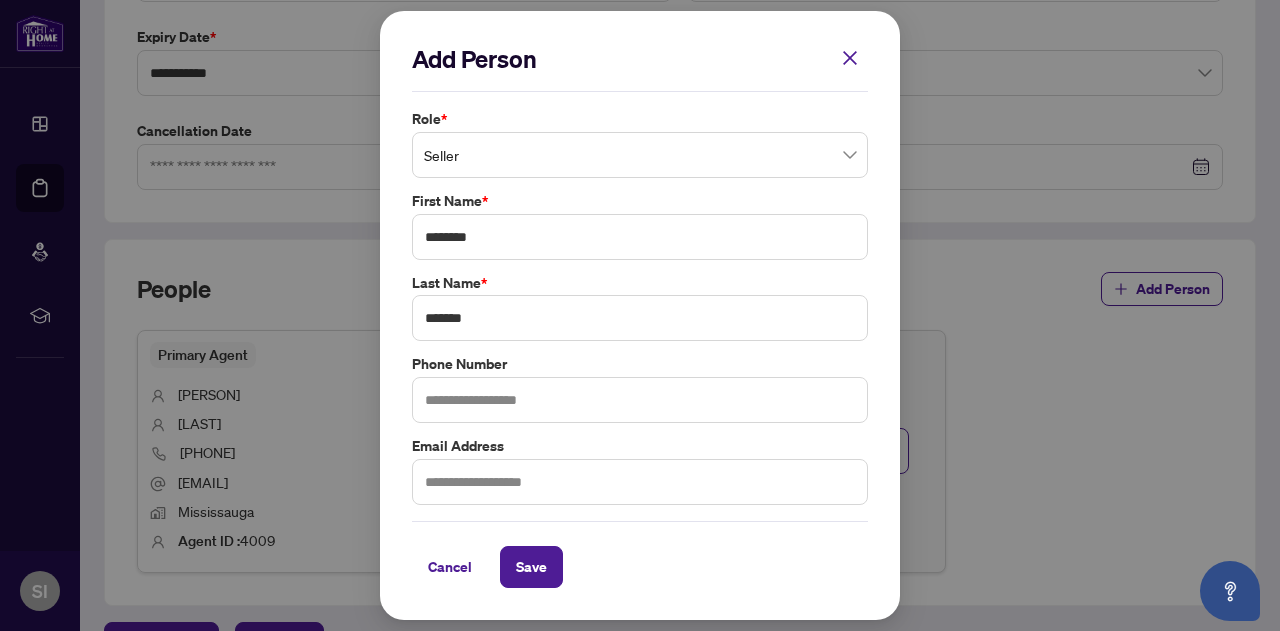 click on "Save" at bounding box center [531, 567] 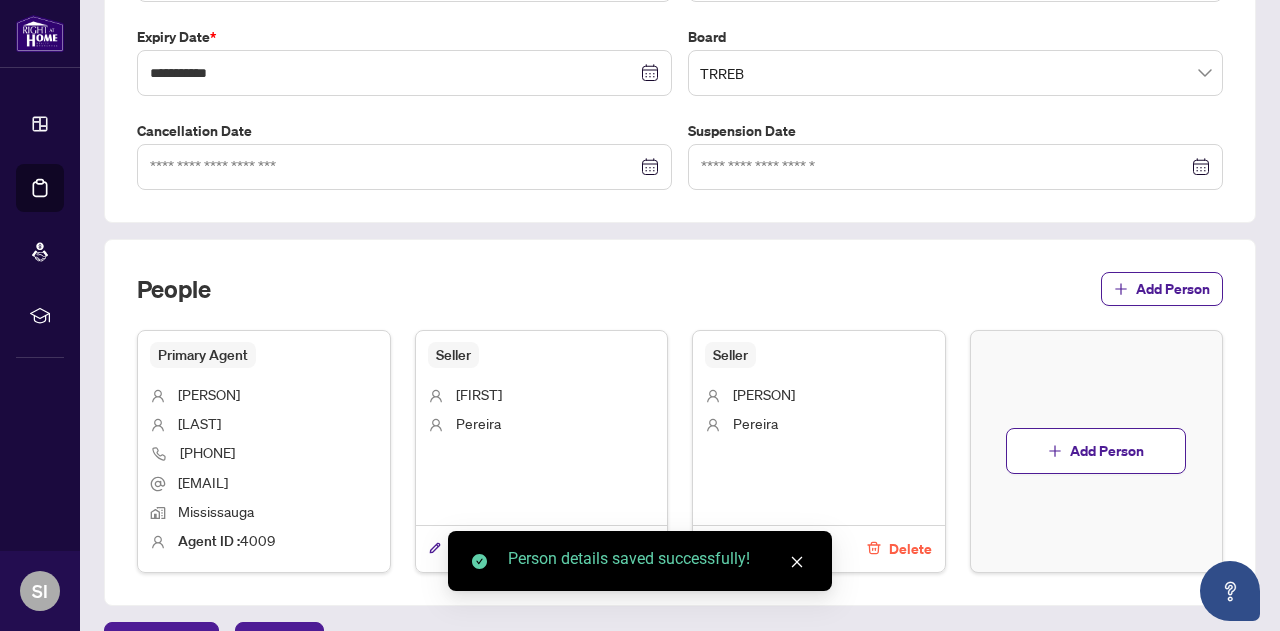 click on "People Add Person" at bounding box center (680, 301) 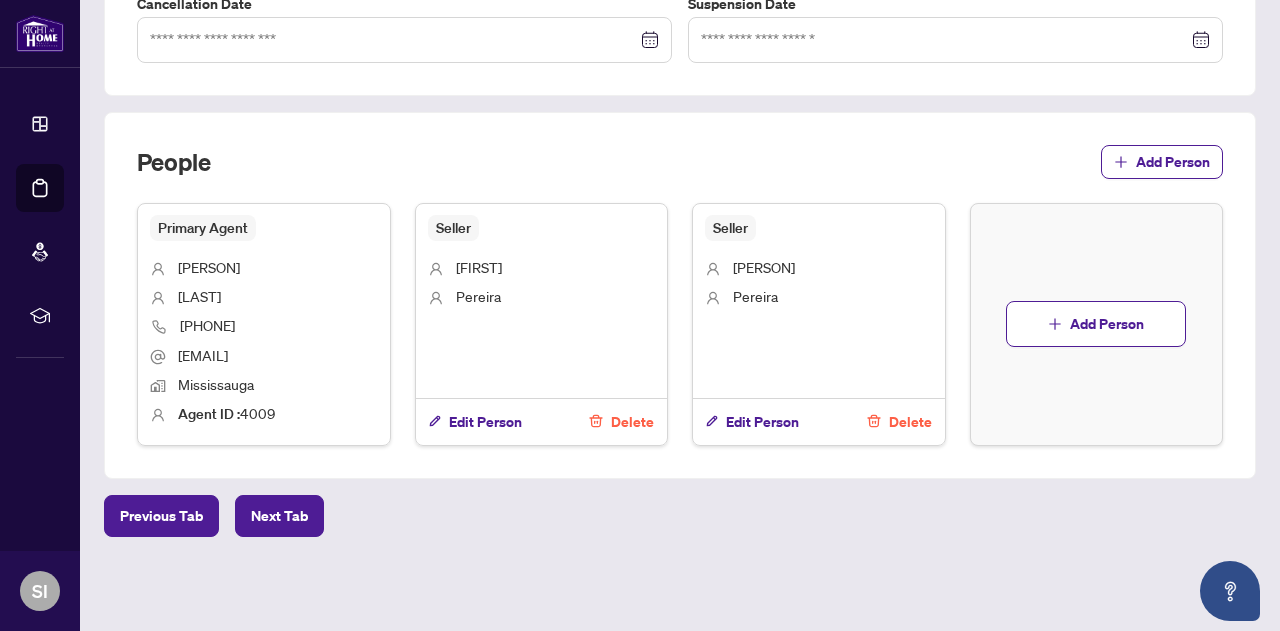 scroll, scrollTop: 821, scrollLeft: 0, axis: vertical 